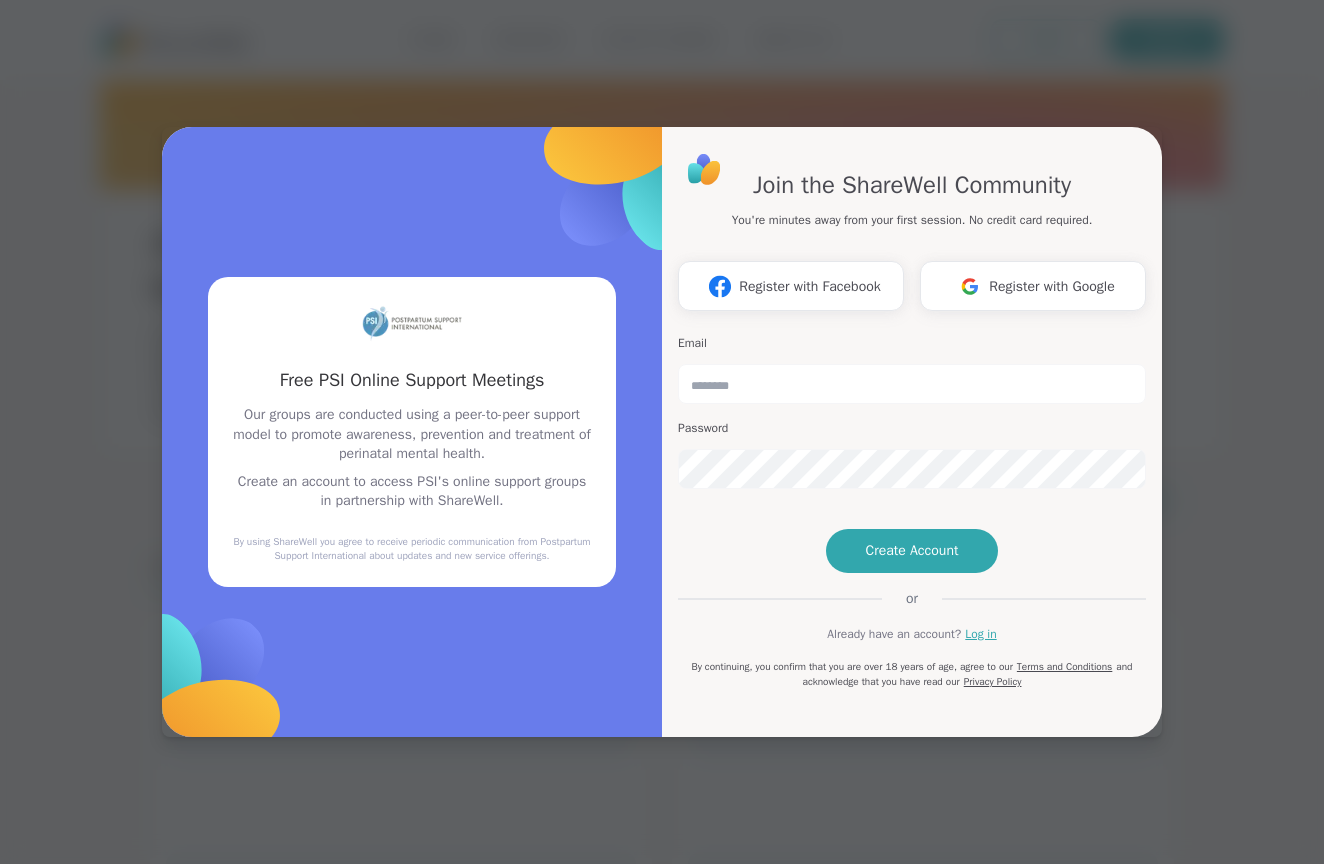 scroll, scrollTop: 0, scrollLeft: 0, axis: both 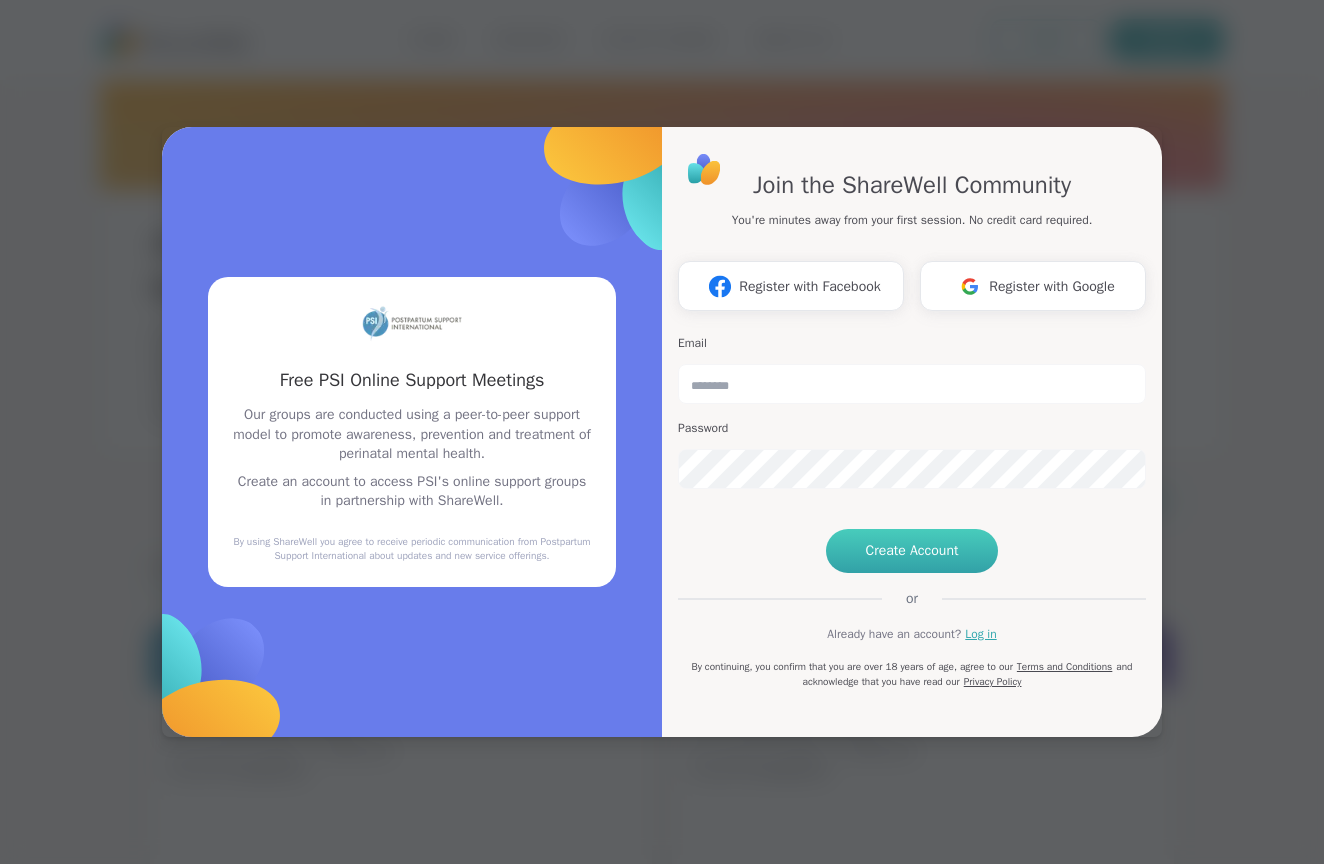 click on "Create Account" at bounding box center [912, 551] 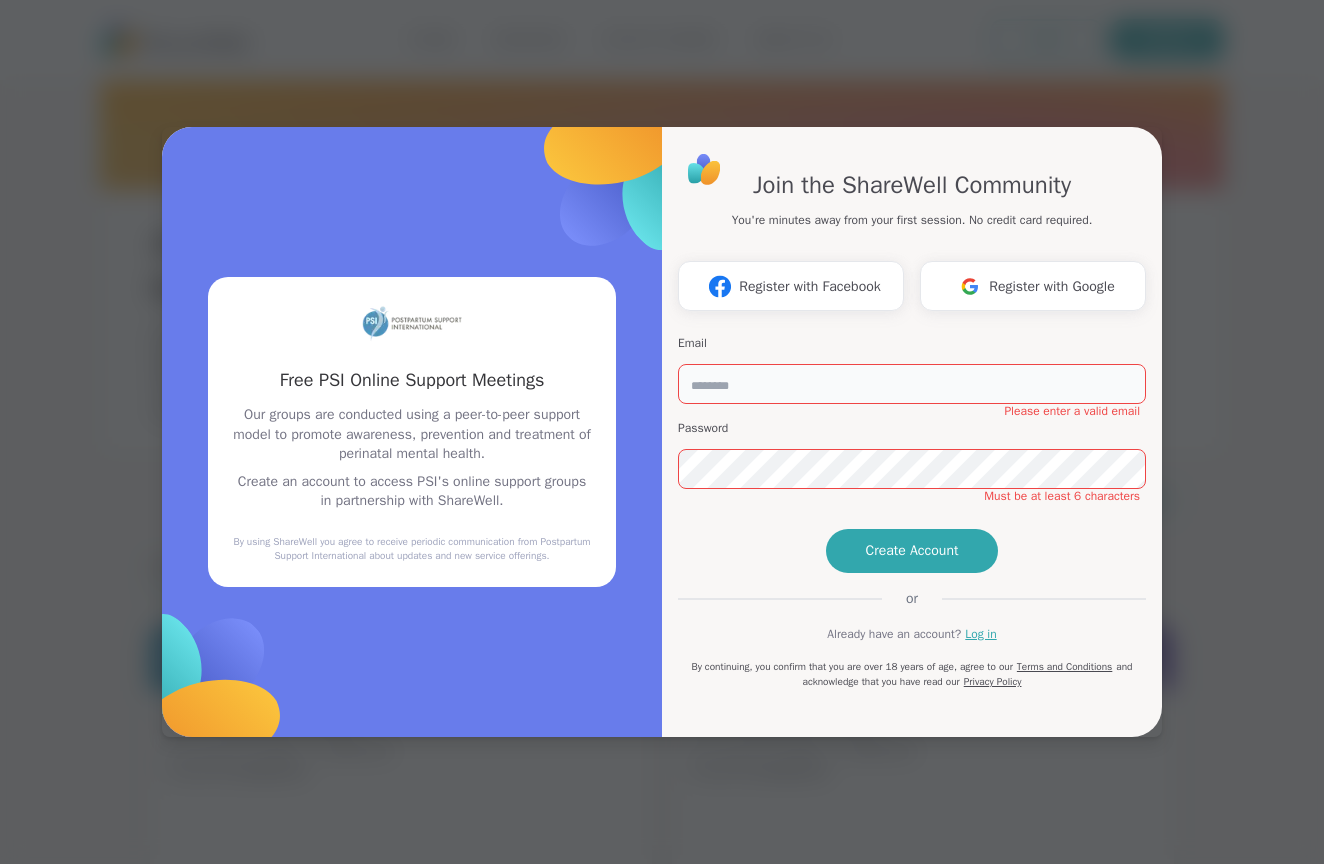 click at bounding box center [912, 384] 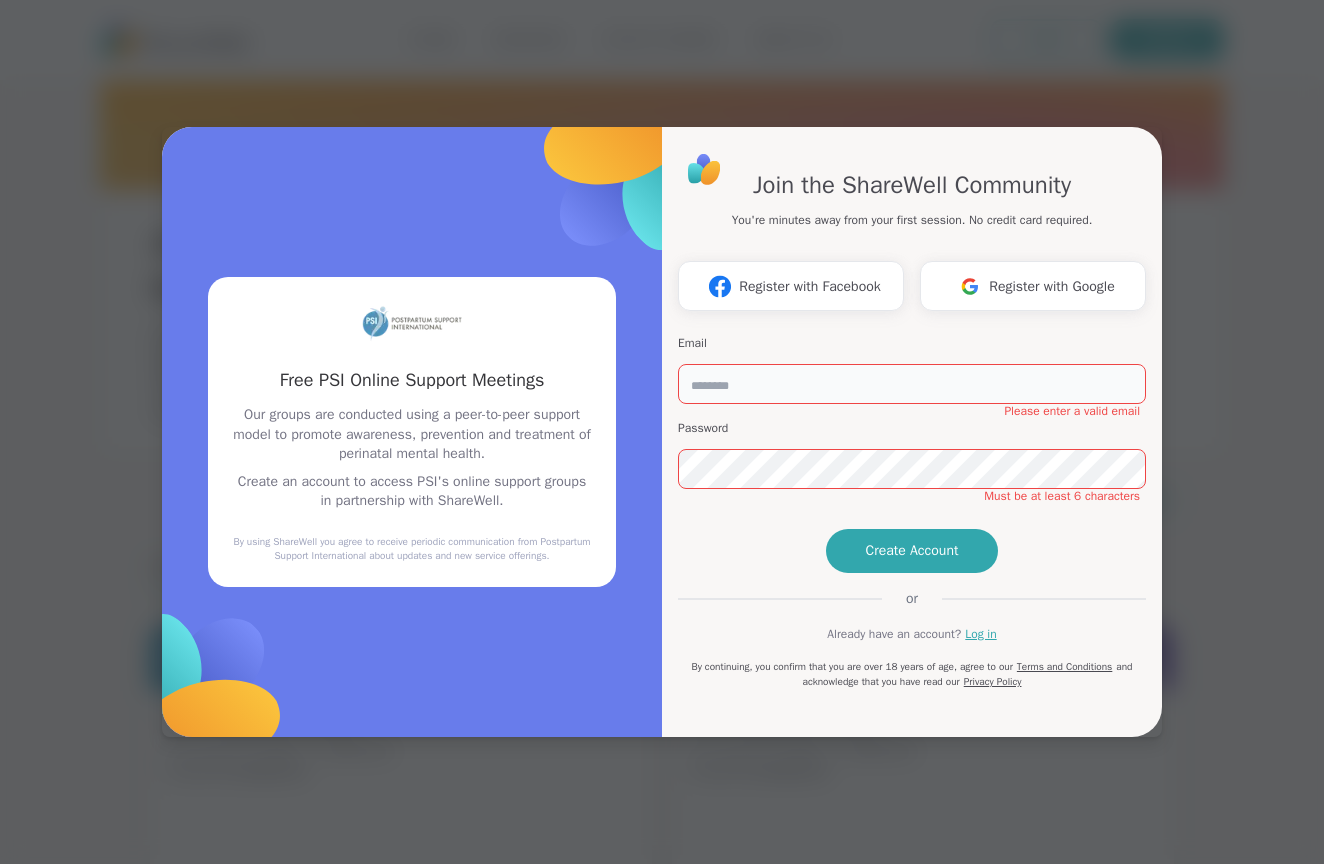 type on "**********" 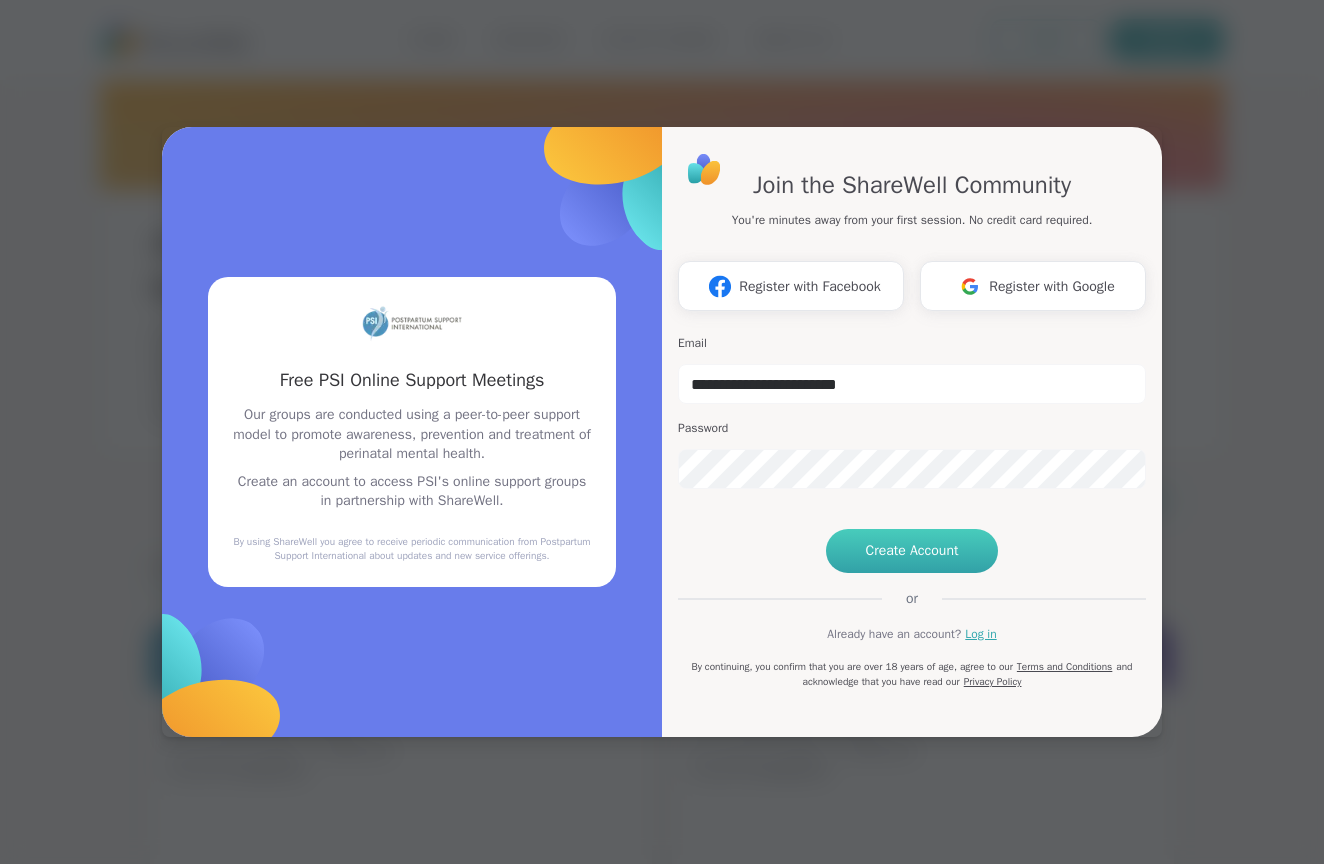 click on "Create Account" at bounding box center (912, 551) 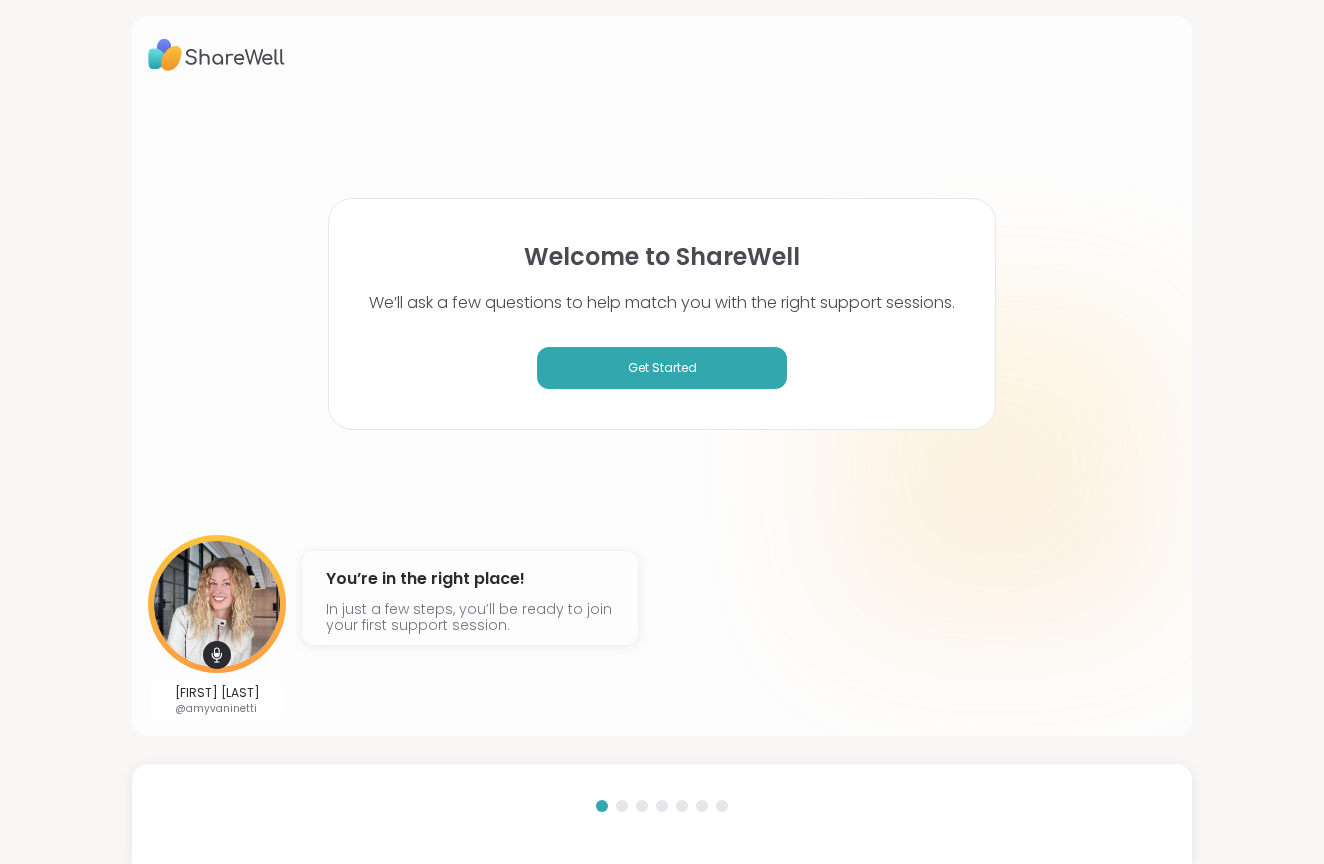 scroll, scrollTop: 0, scrollLeft: 0, axis: both 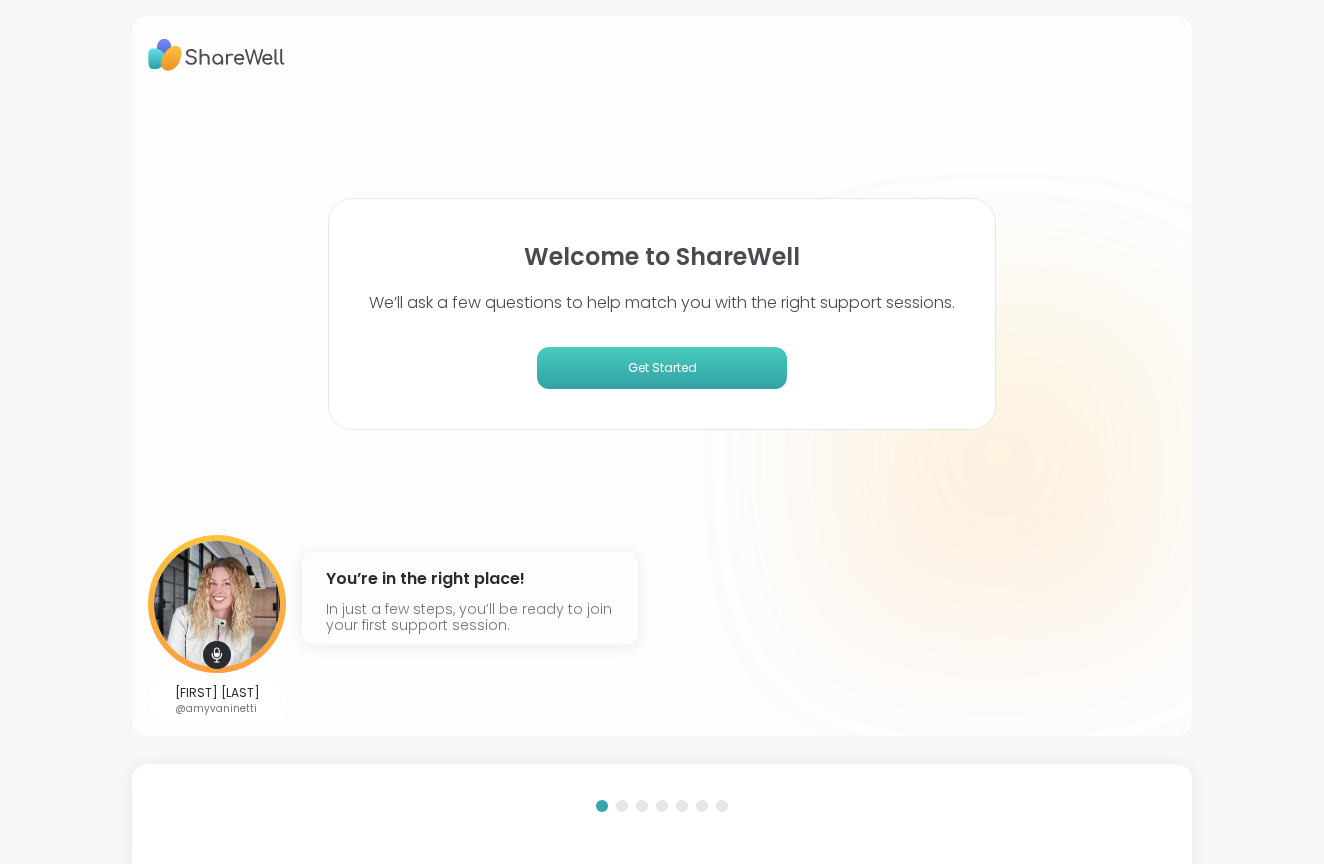 click on "Get Started" at bounding box center (662, 368) 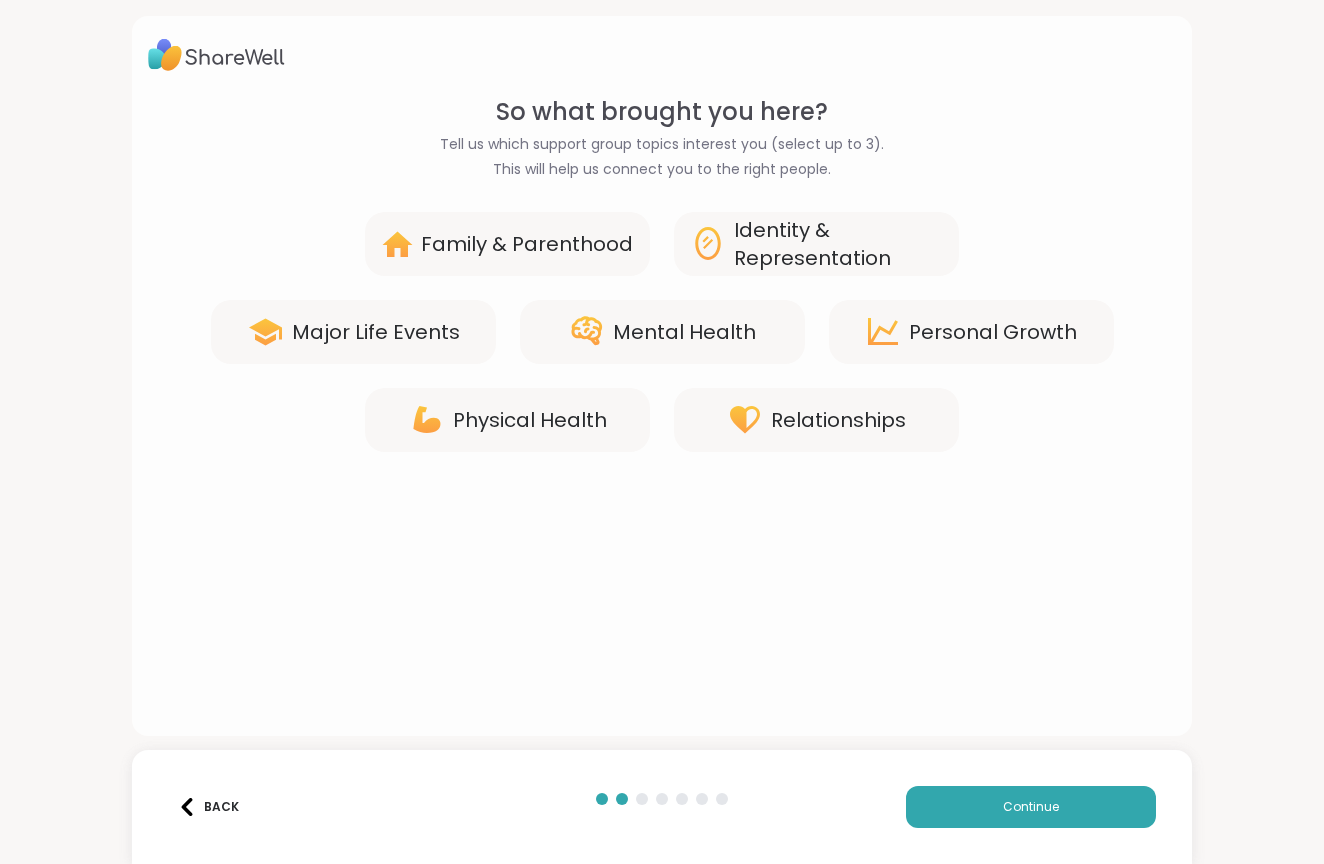 click on "Back Continue" at bounding box center [661, 807] 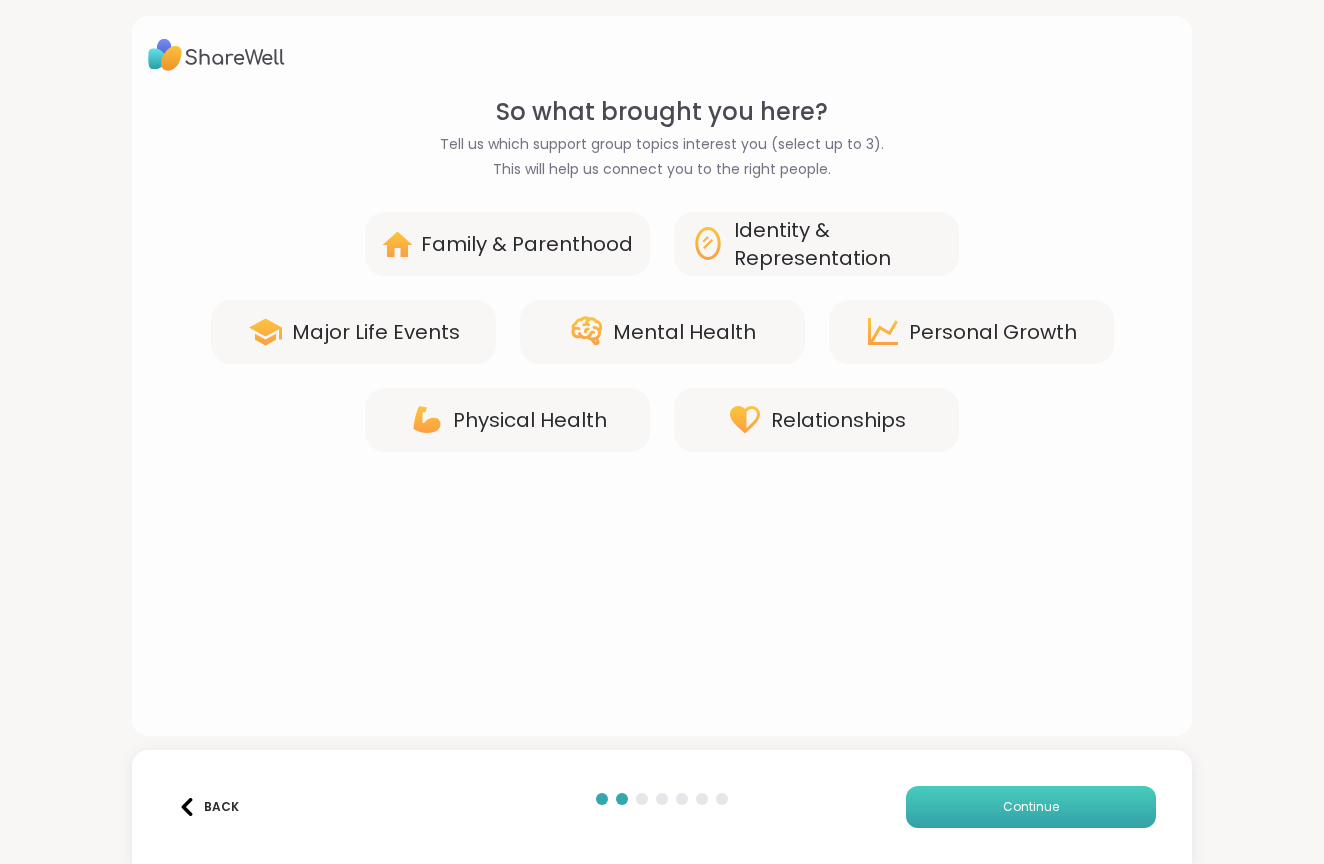 click on "Continue" at bounding box center (1031, 807) 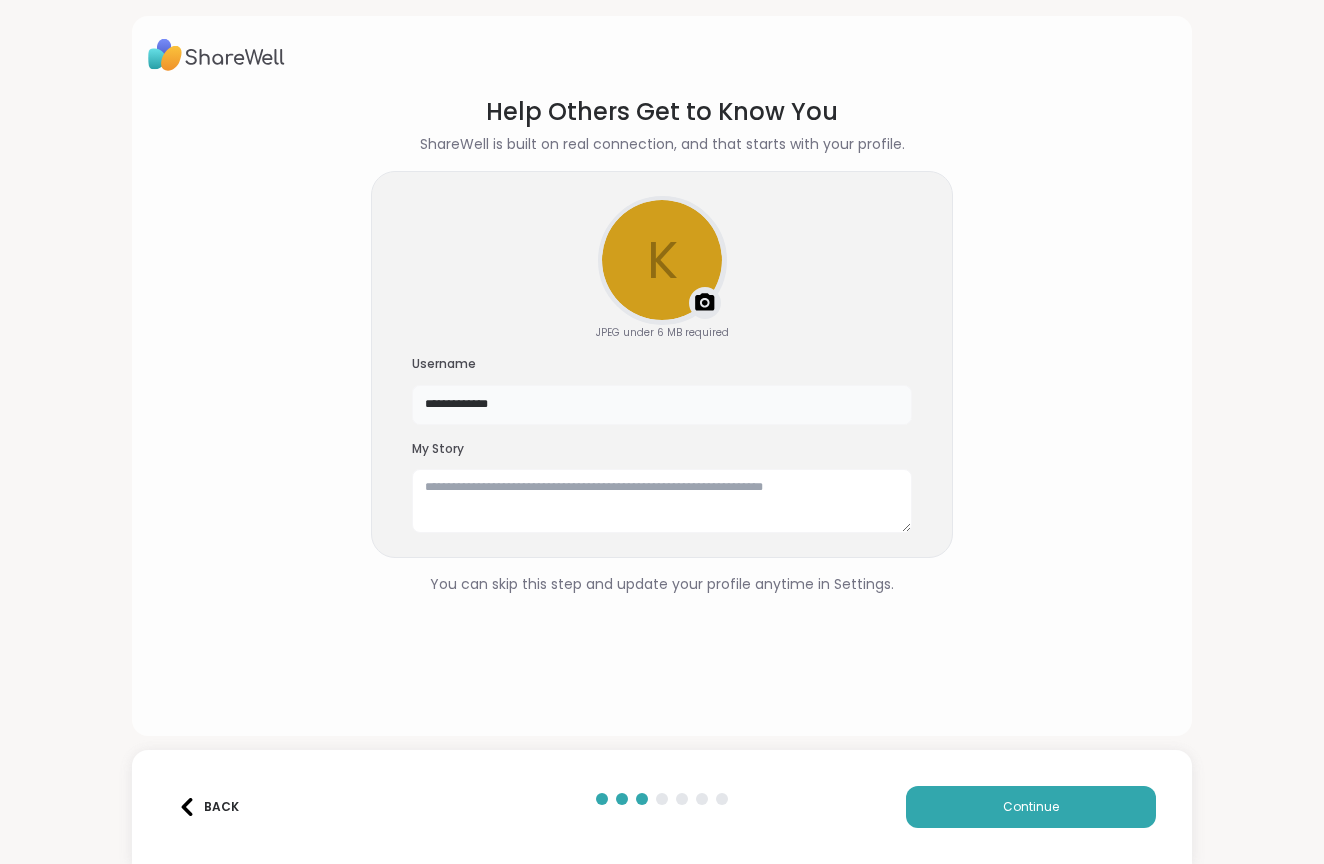 click on "**********" at bounding box center (662, 405) 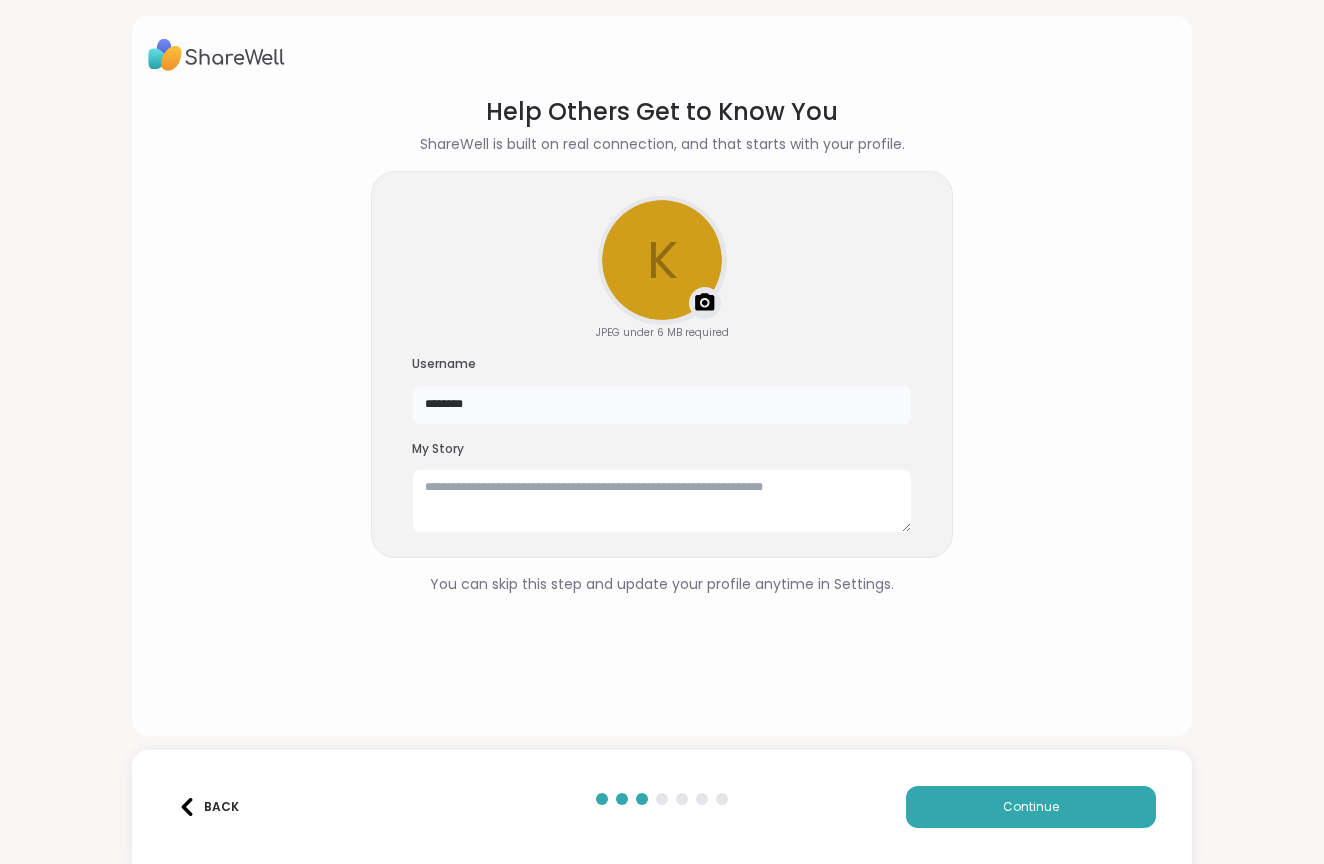 type on "********" 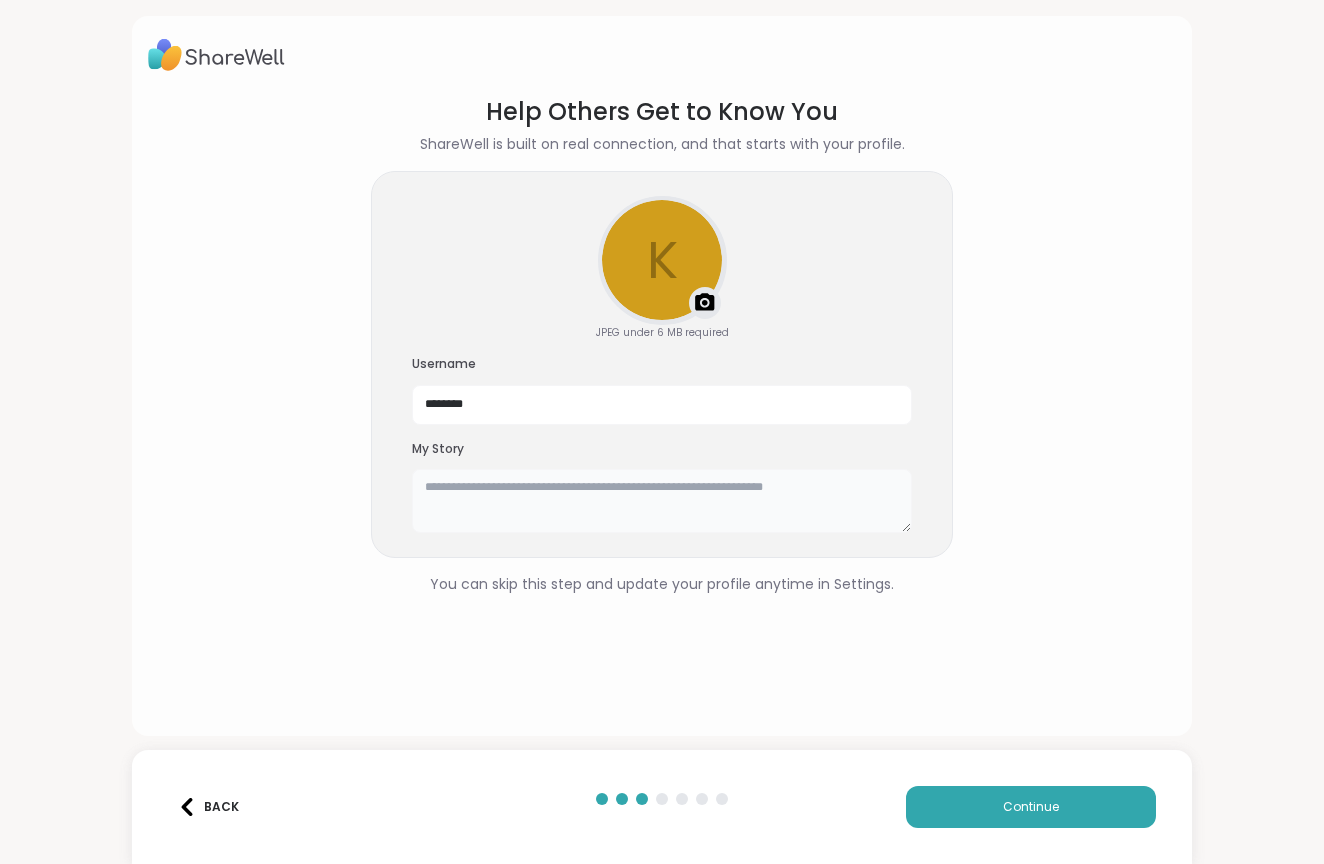 click at bounding box center (662, 501) 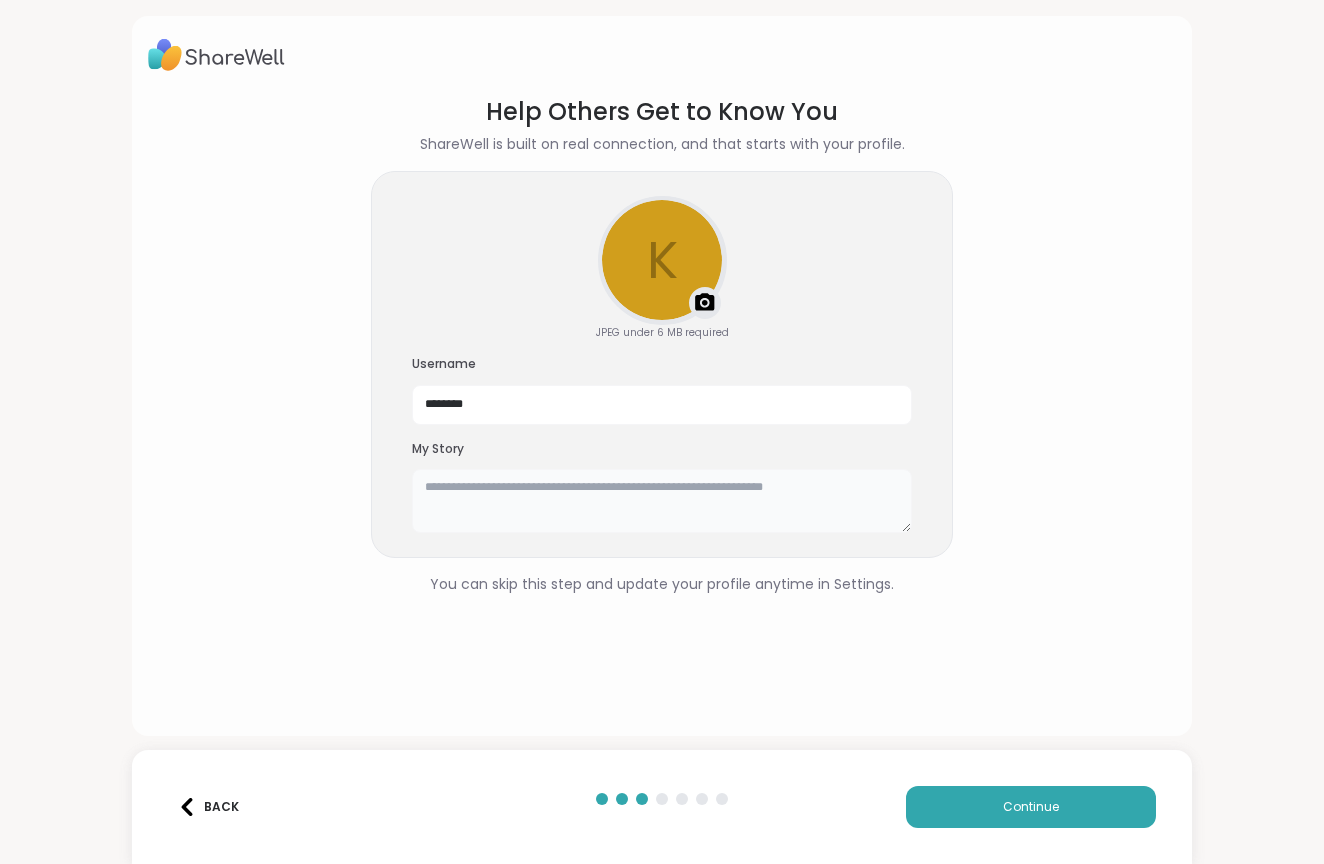 scroll, scrollTop: 0, scrollLeft: 0, axis: both 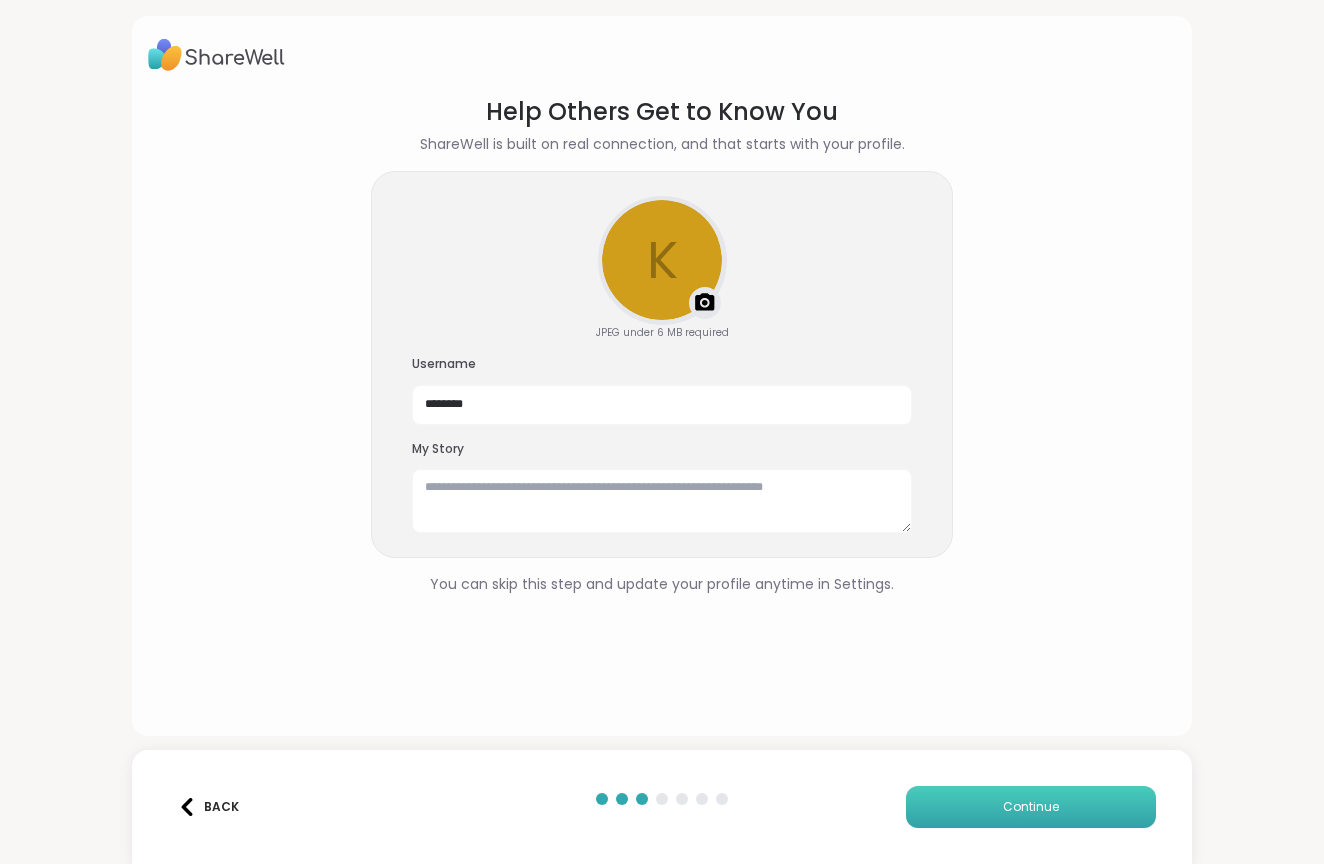 click on "Continue" at bounding box center [1031, 807] 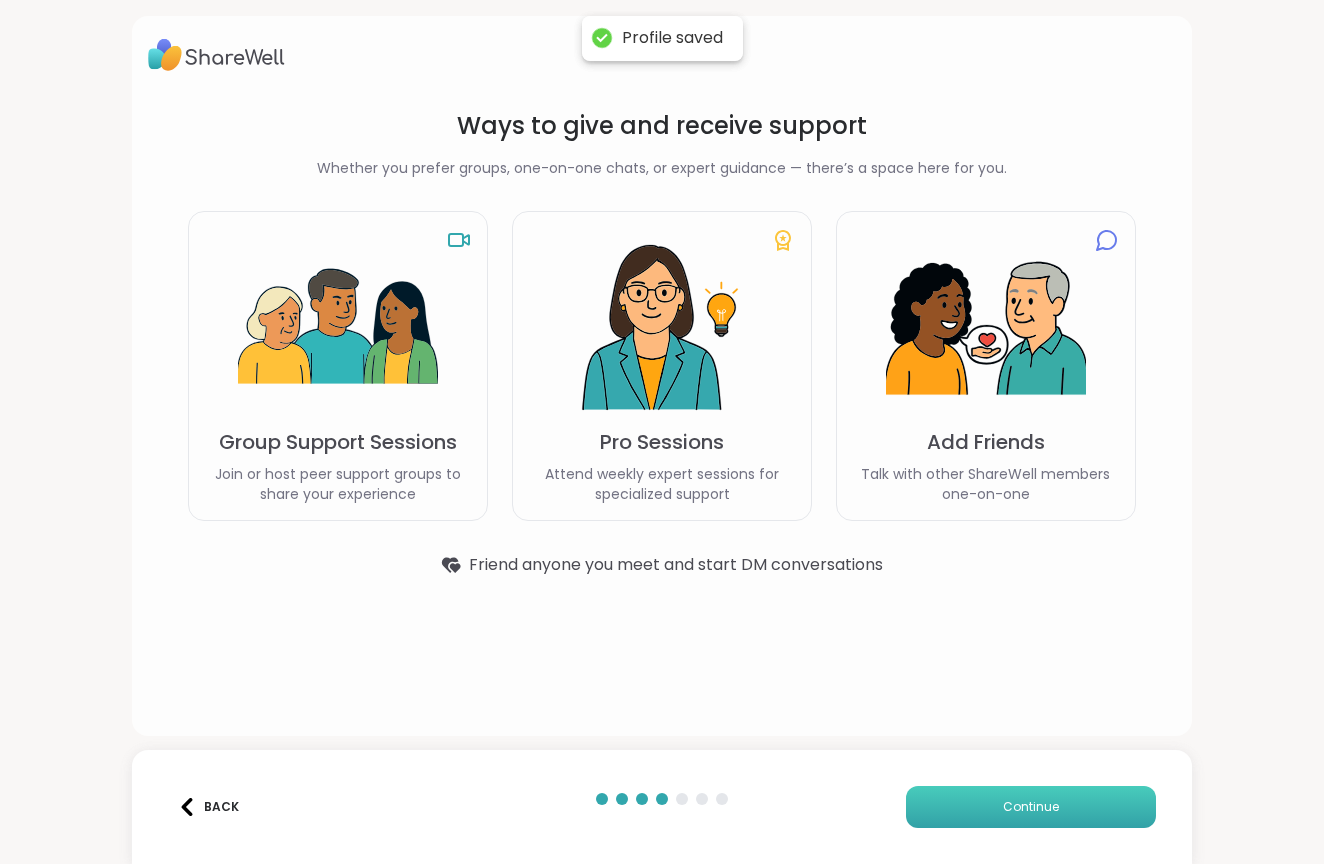 click on "Continue" at bounding box center (1031, 807) 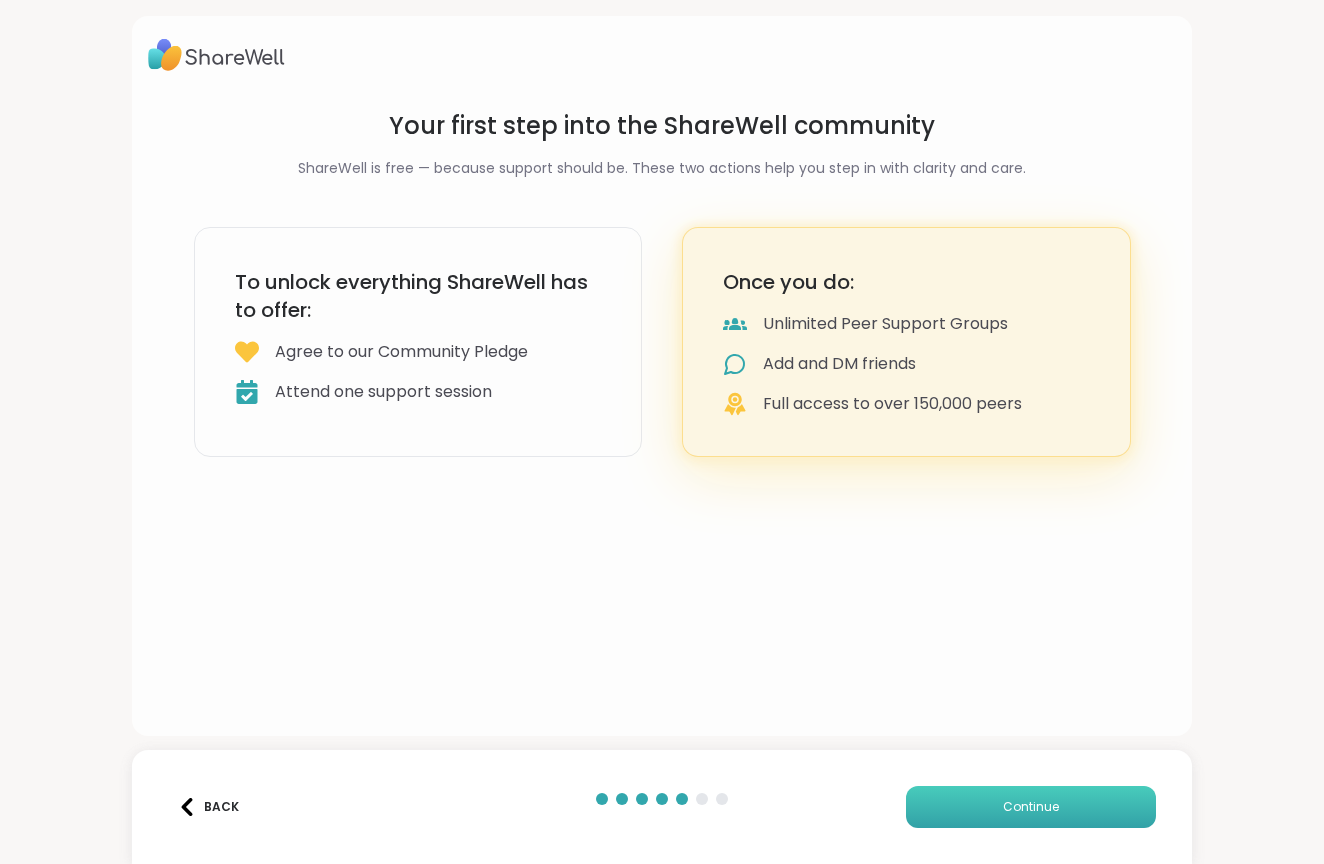 click on "Continue" at bounding box center [1031, 807] 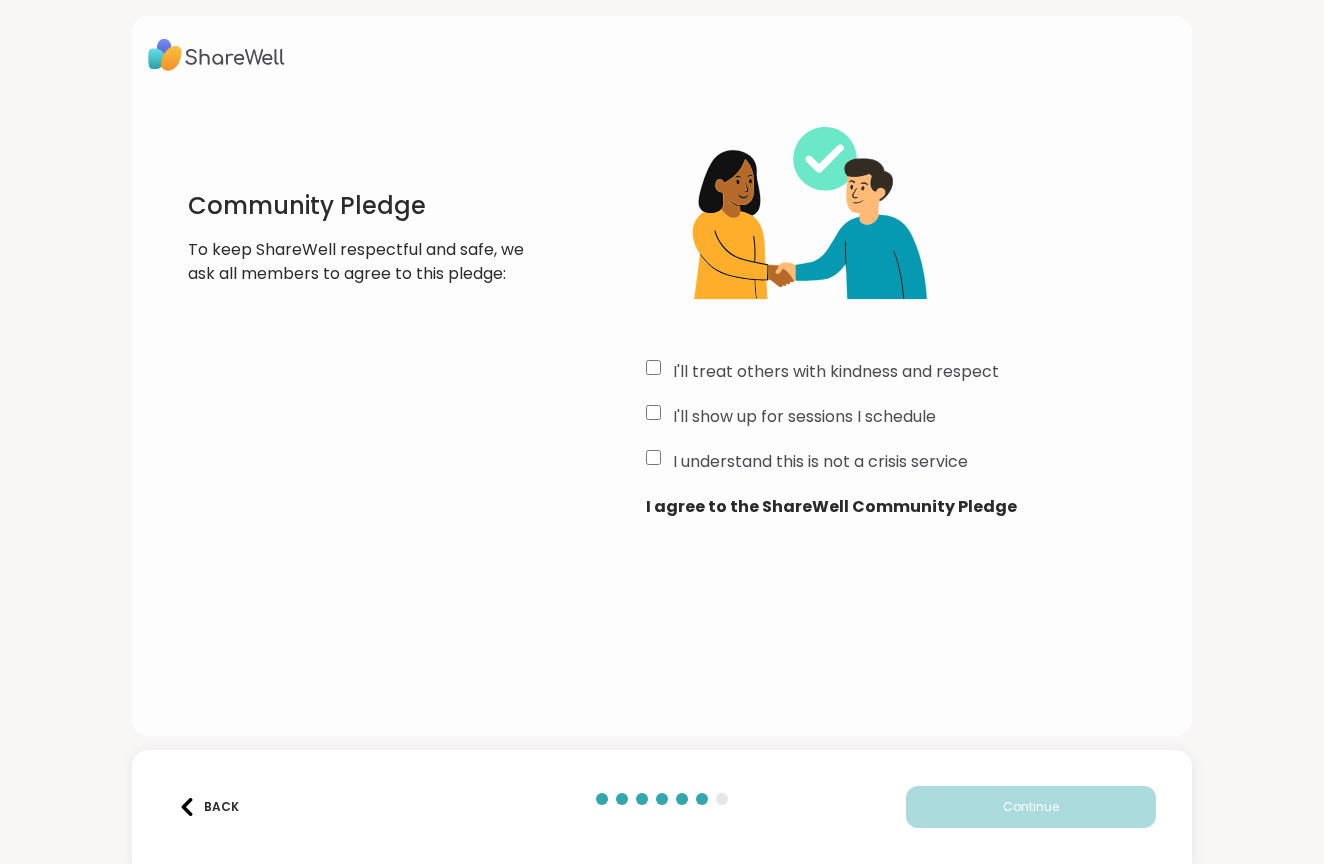 click on "I'll treat others with kindness and respect" at bounding box center [836, 372] 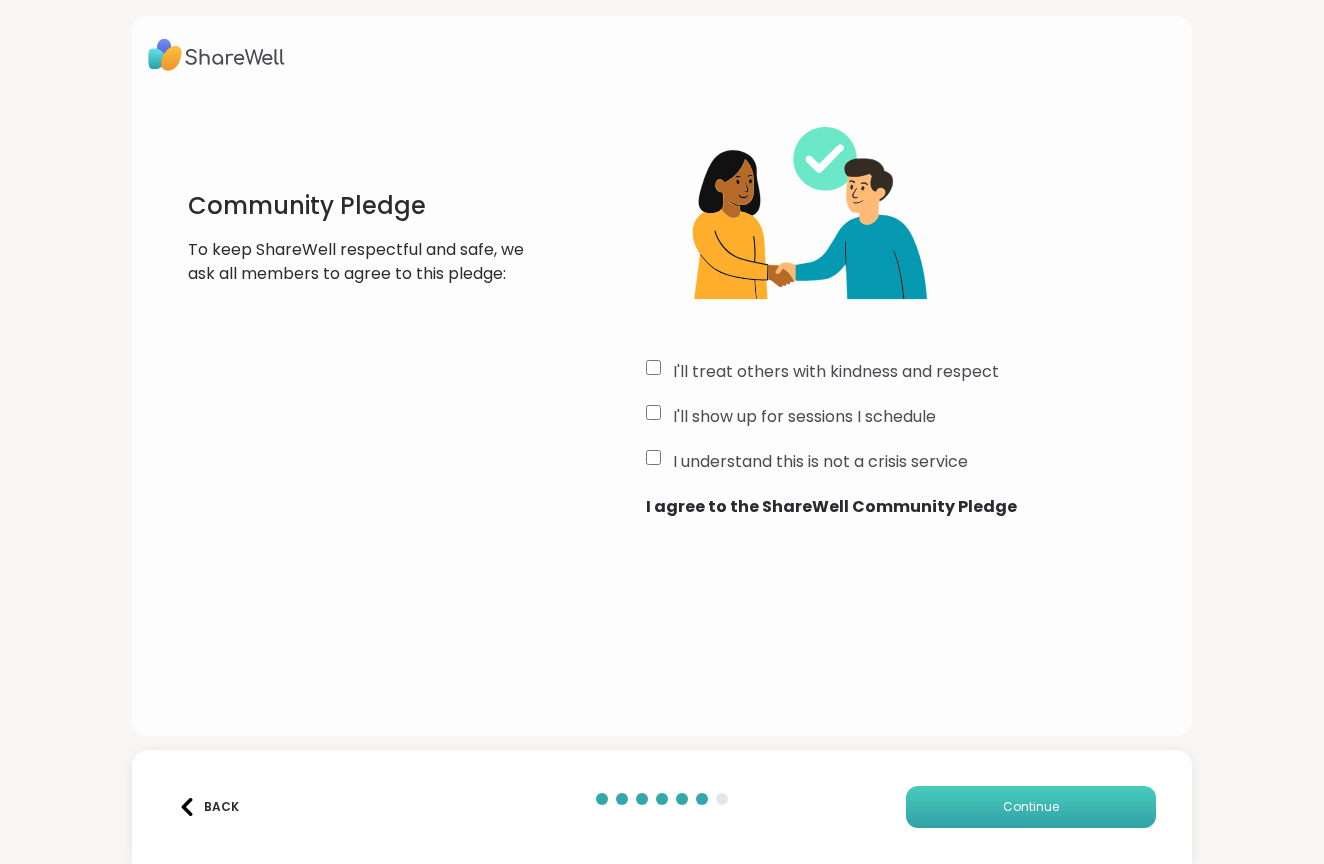 click on "Continue" at bounding box center (1031, 807) 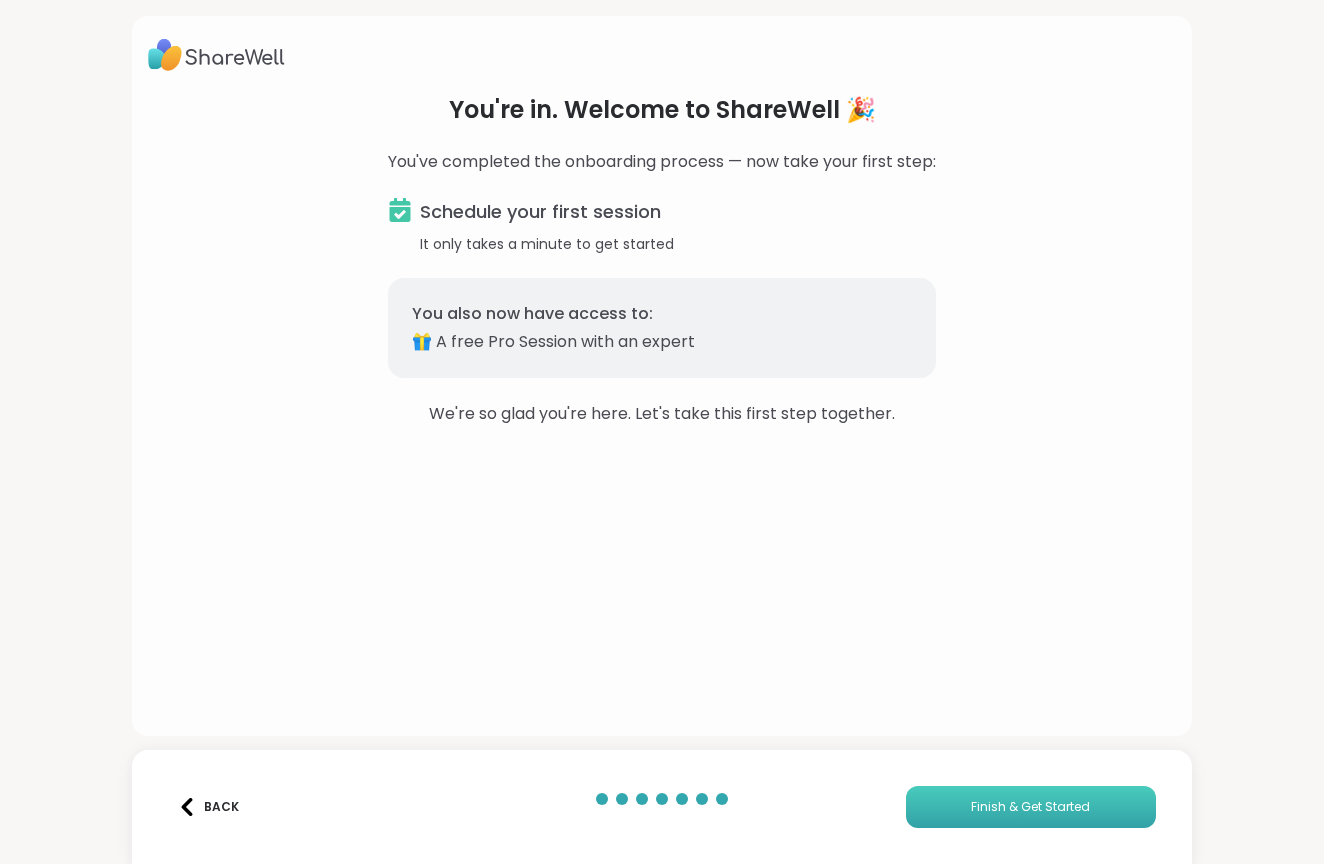 click on "Finish & Get Started" at bounding box center [1031, 807] 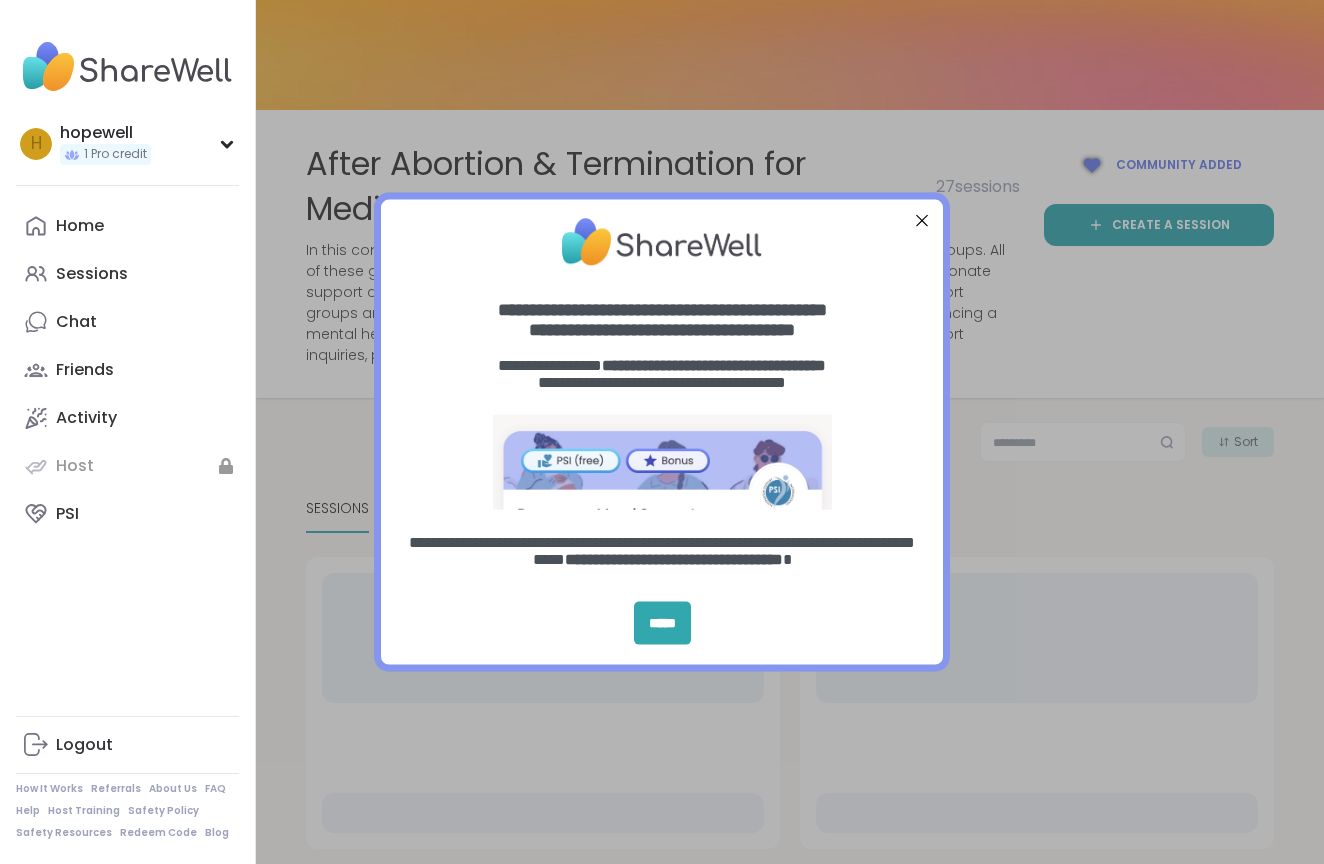 scroll, scrollTop: 0, scrollLeft: 0, axis: both 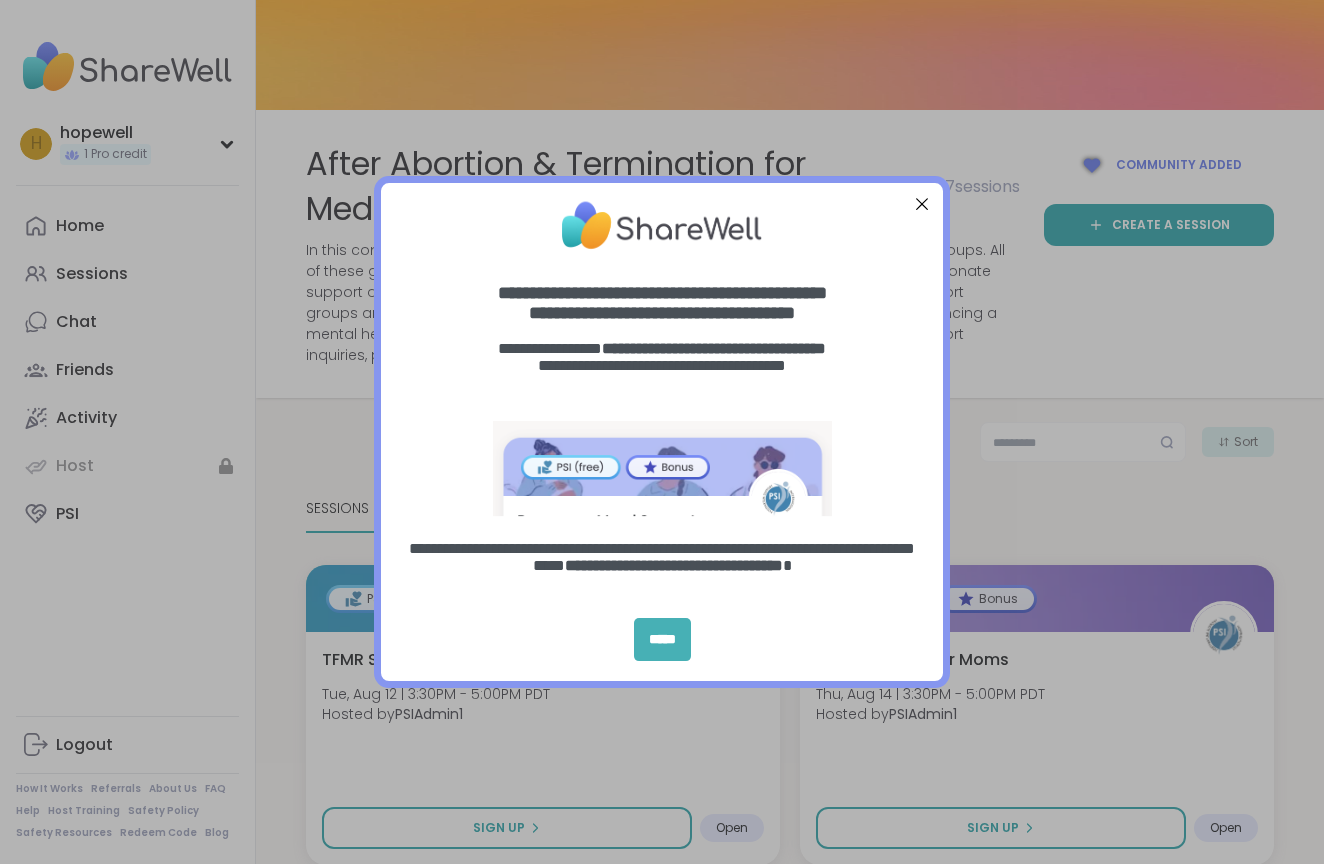 click on "*****" at bounding box center [662, 639] 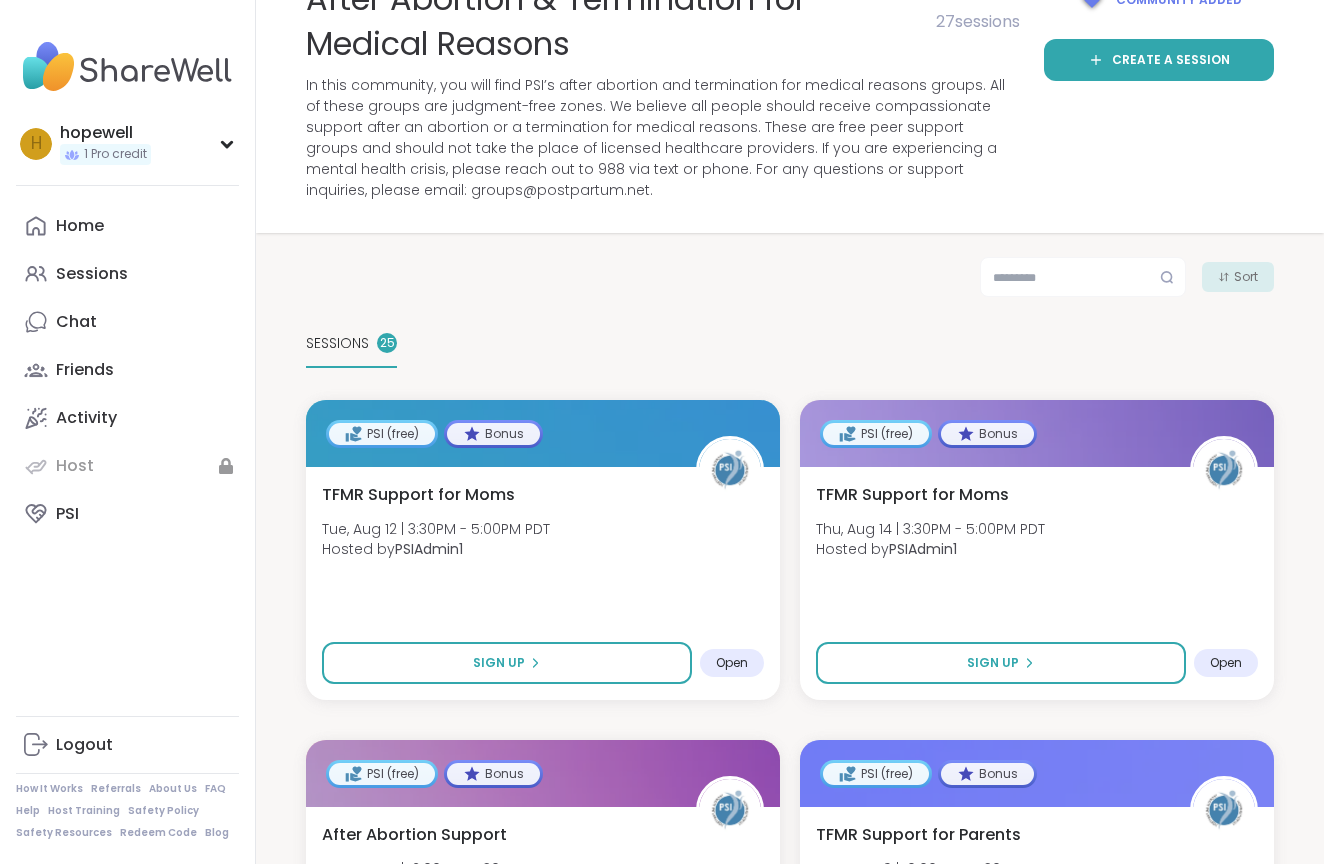 scroll, scrollTop: 178, scrollLeft: 0, axis: vertical 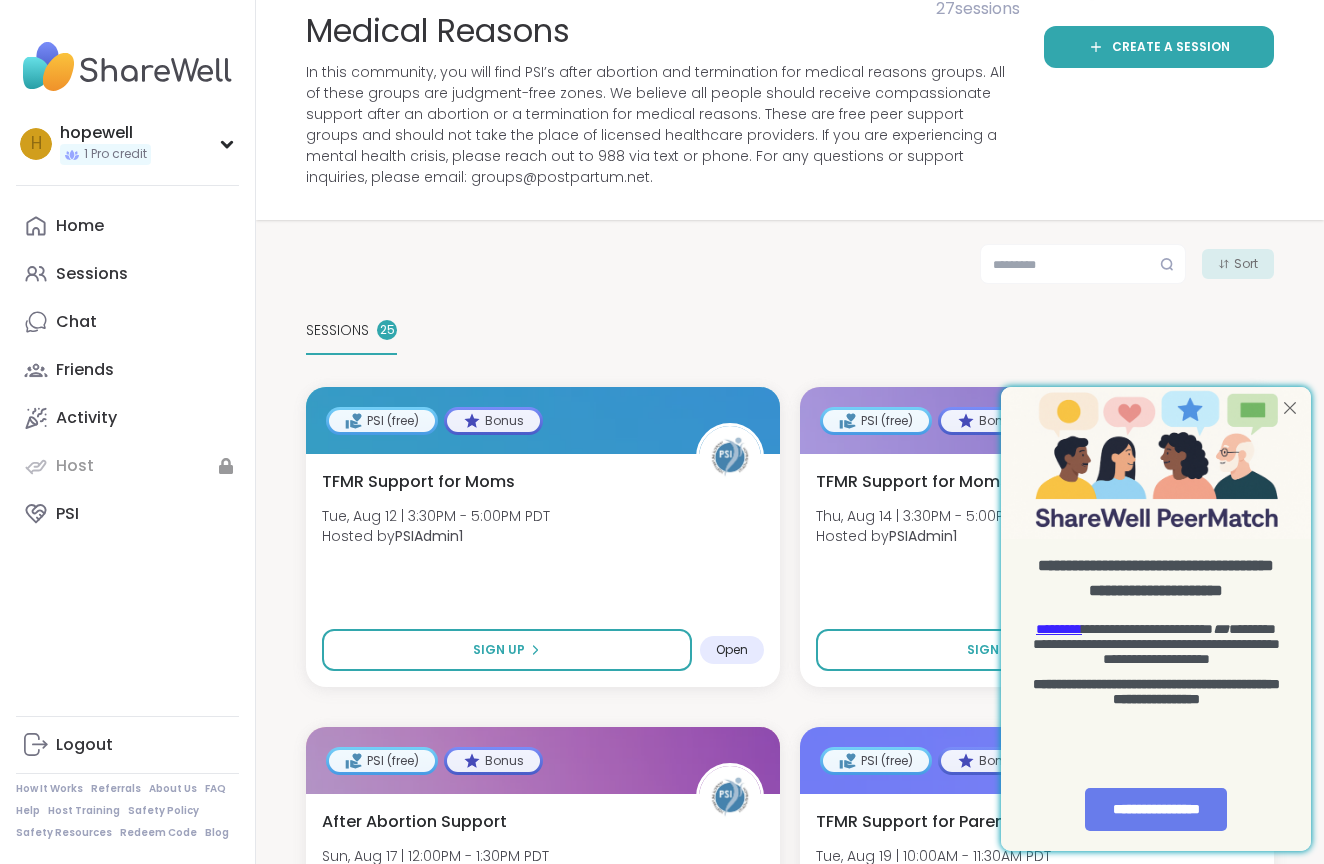 click at bounding box center (1290, 408) 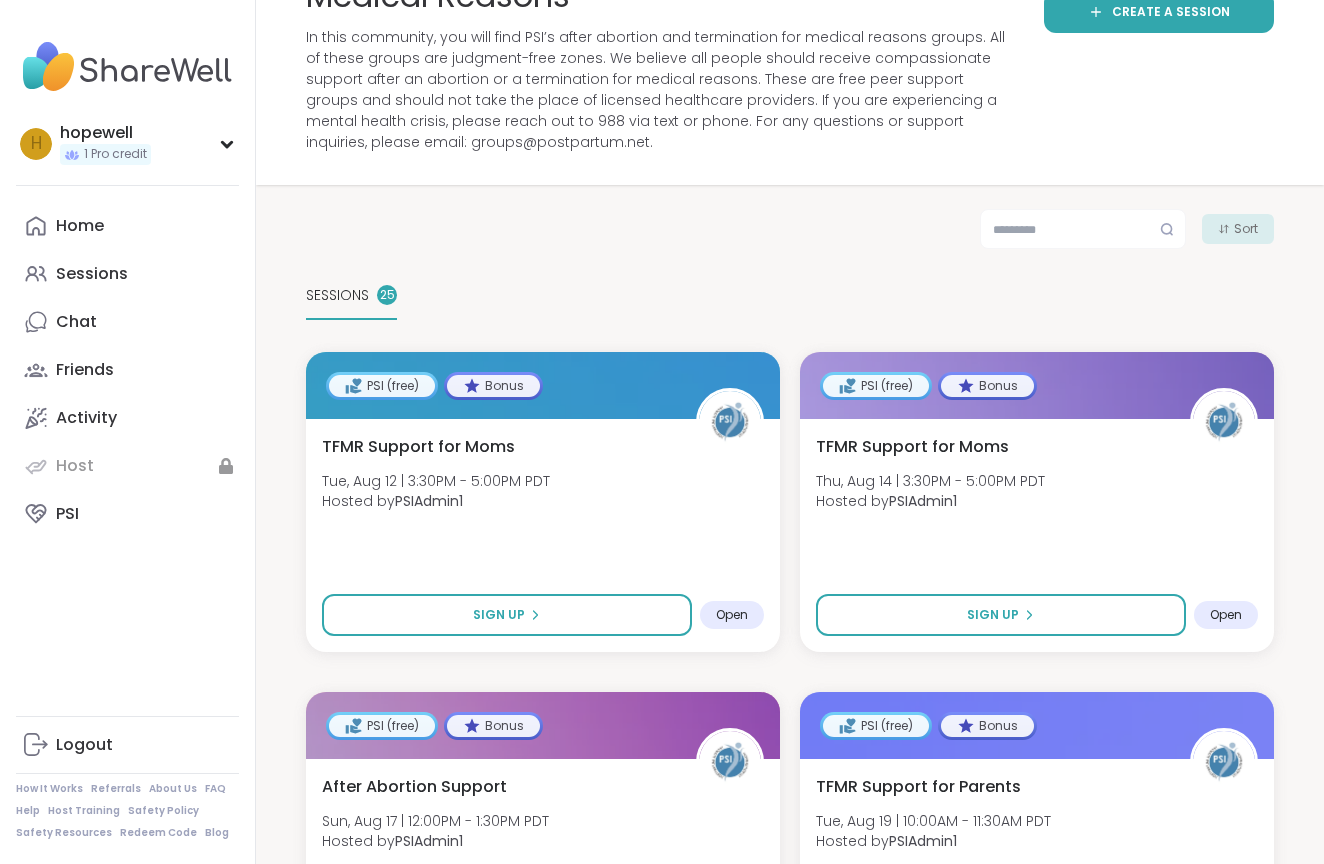 scroll, scrollTop: 214, scrollLeft: 0, axis: vertical 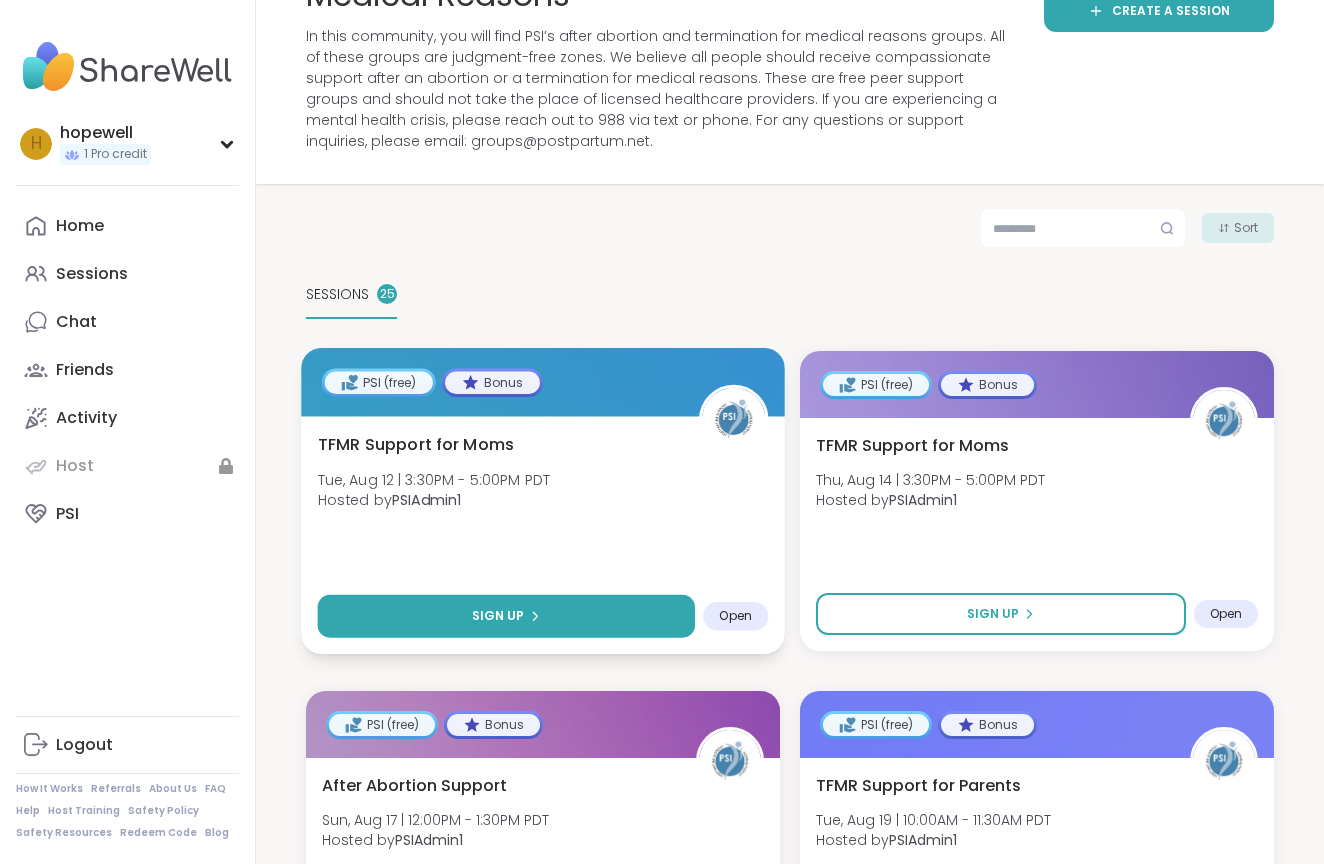click on "Sign Up" at bounding box center (506, 615) 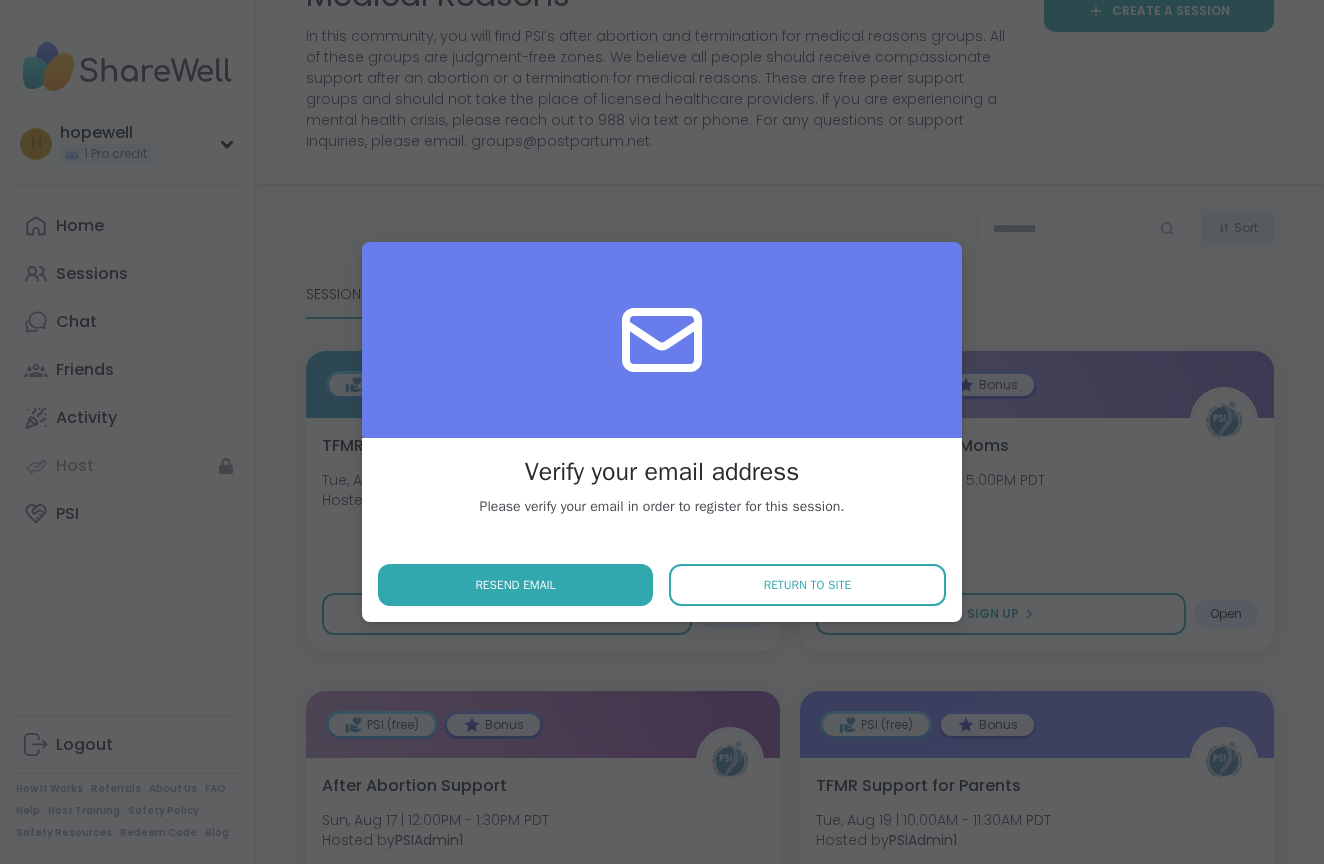 click on "Verify your email address Please verify your email in order to register for this session. Resend email Return to site" at bounding box center (662, 432) 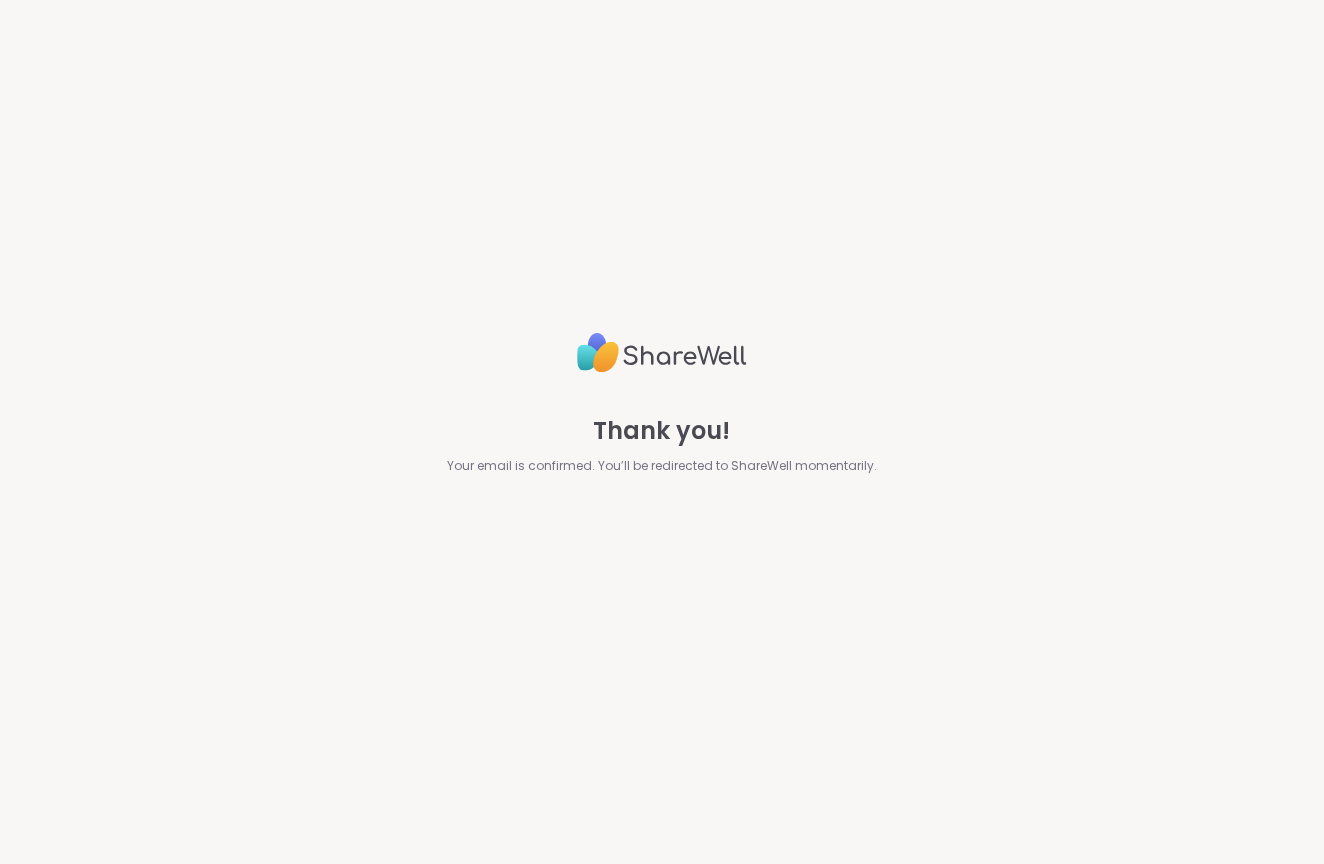 scroll, scrollTop: 0, scrollLeft: 0, axis: both 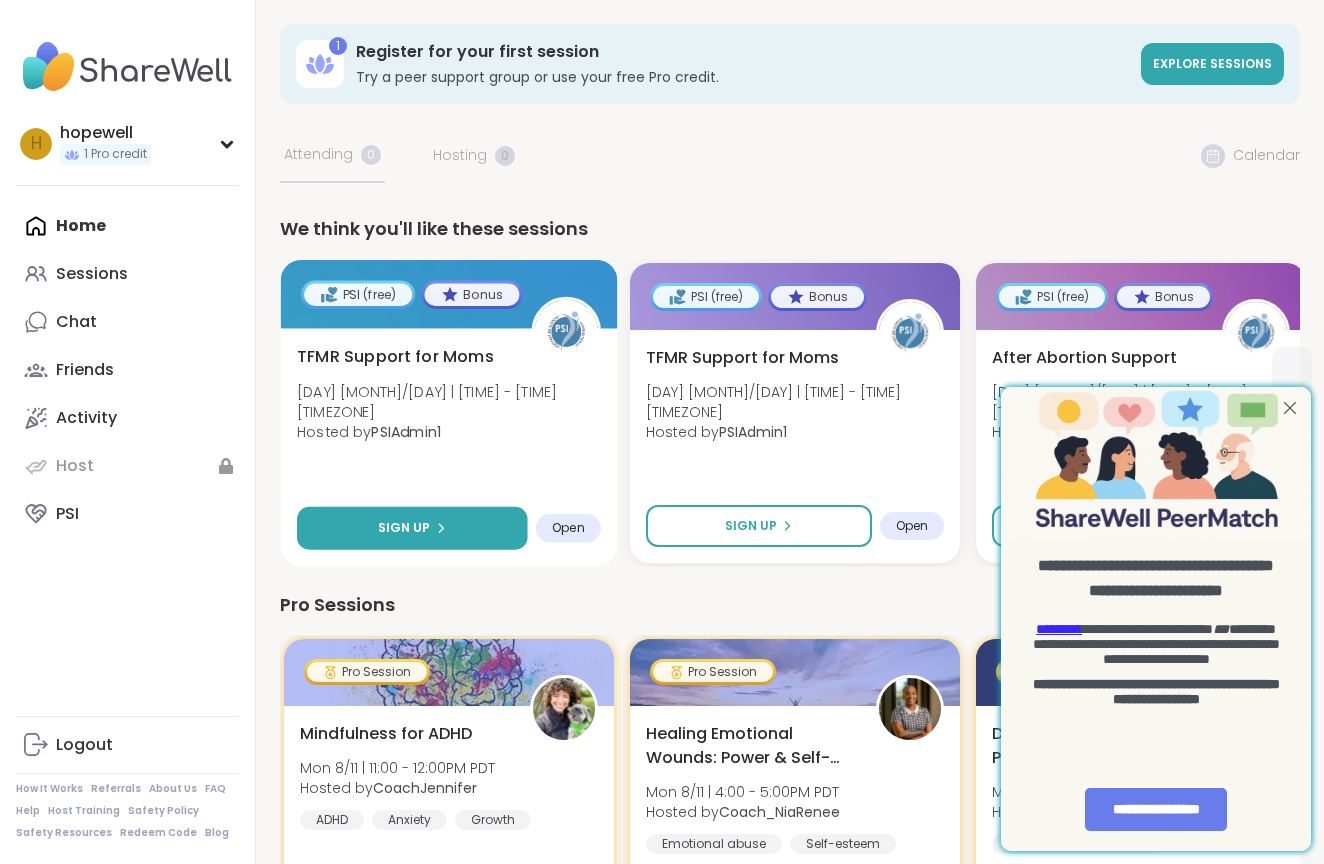 click on "Sign Up" at bounding box center (412, 528) 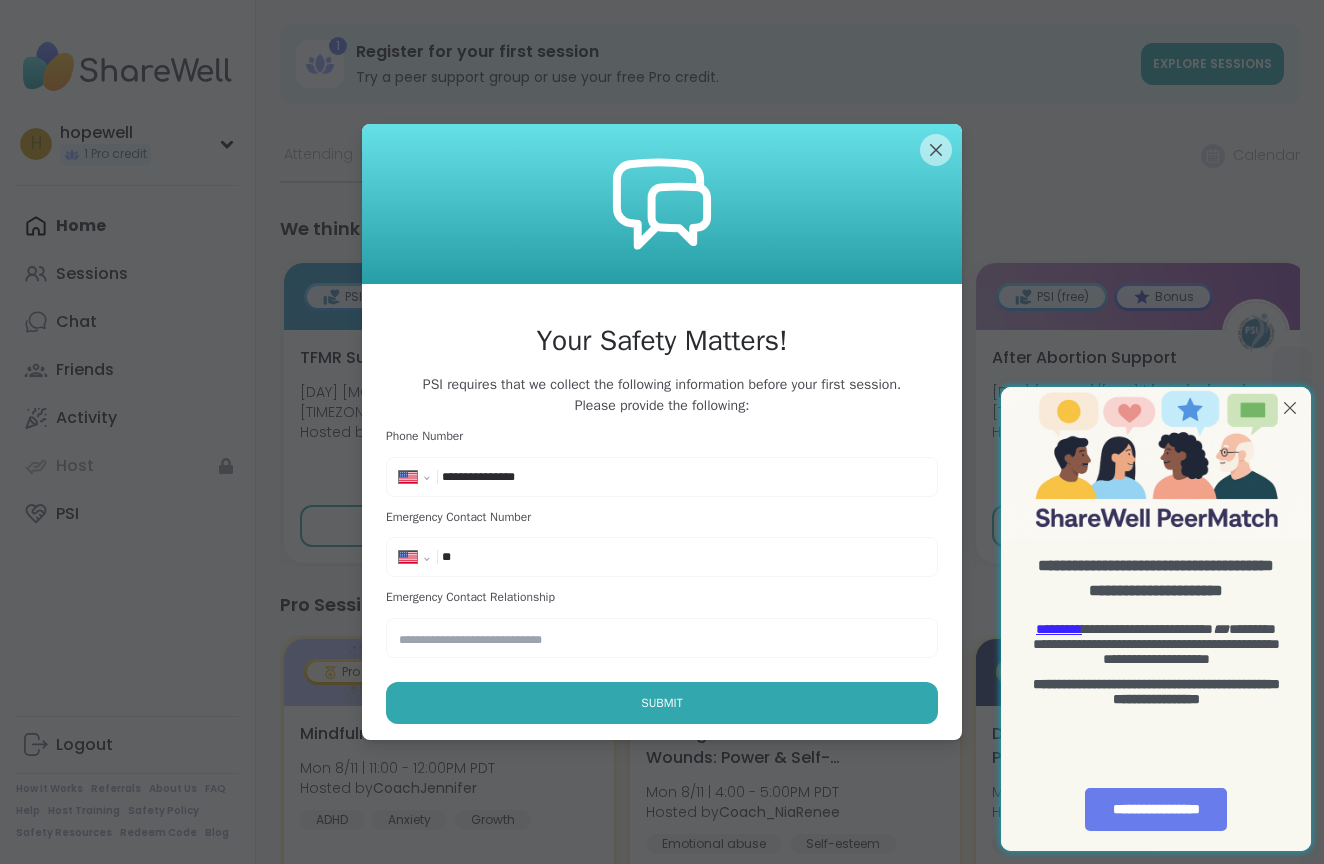 type on "**********" 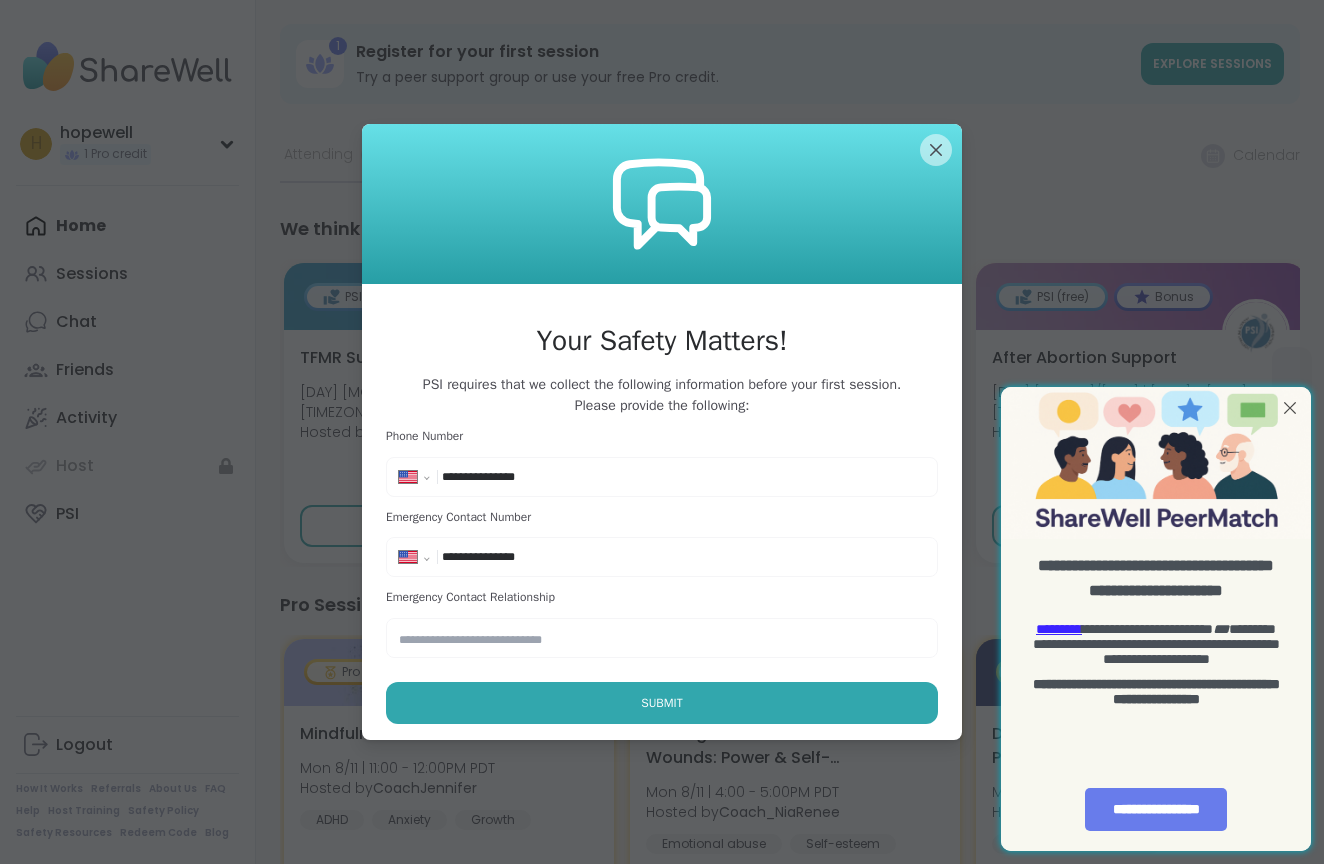 type on "**********" 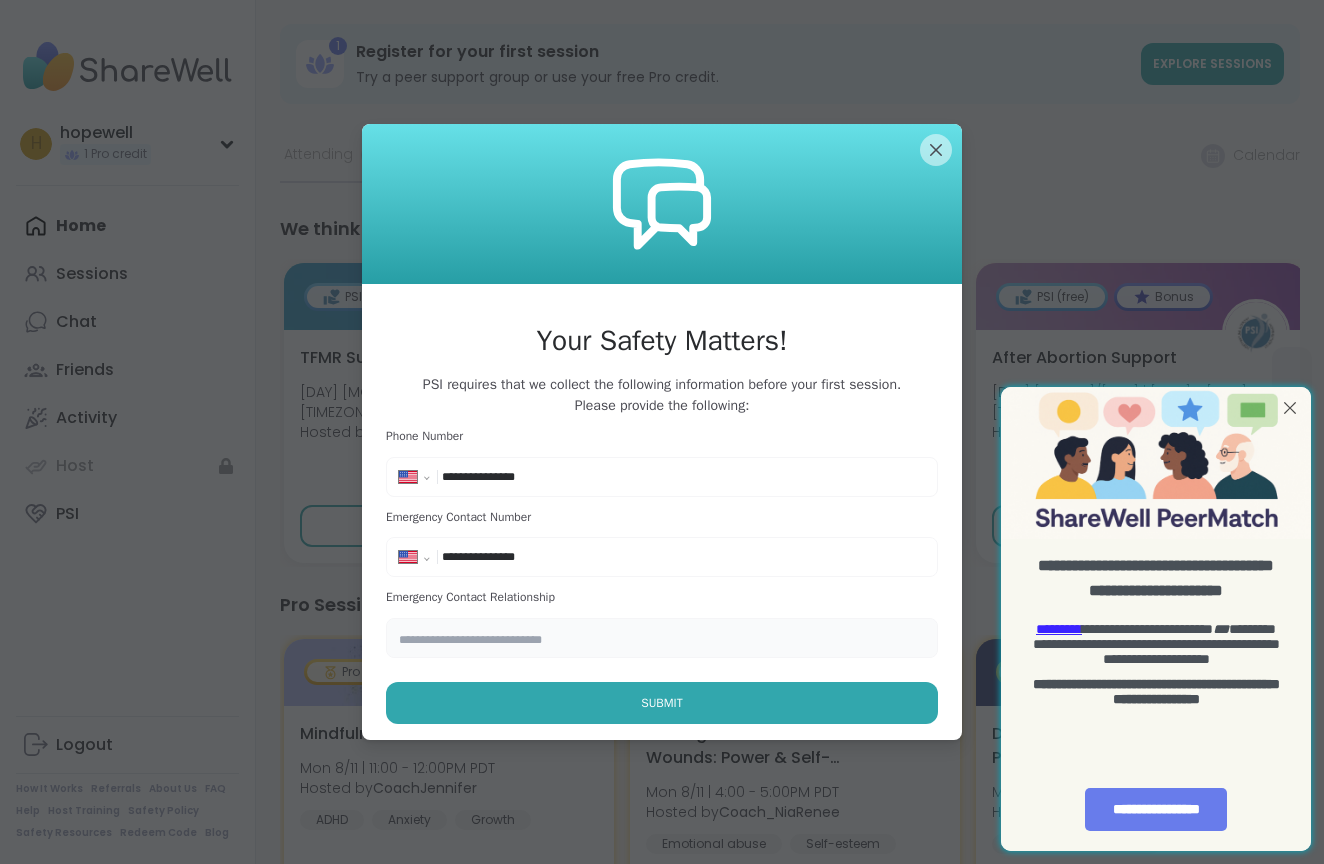 click at bounding box center [662, 638] 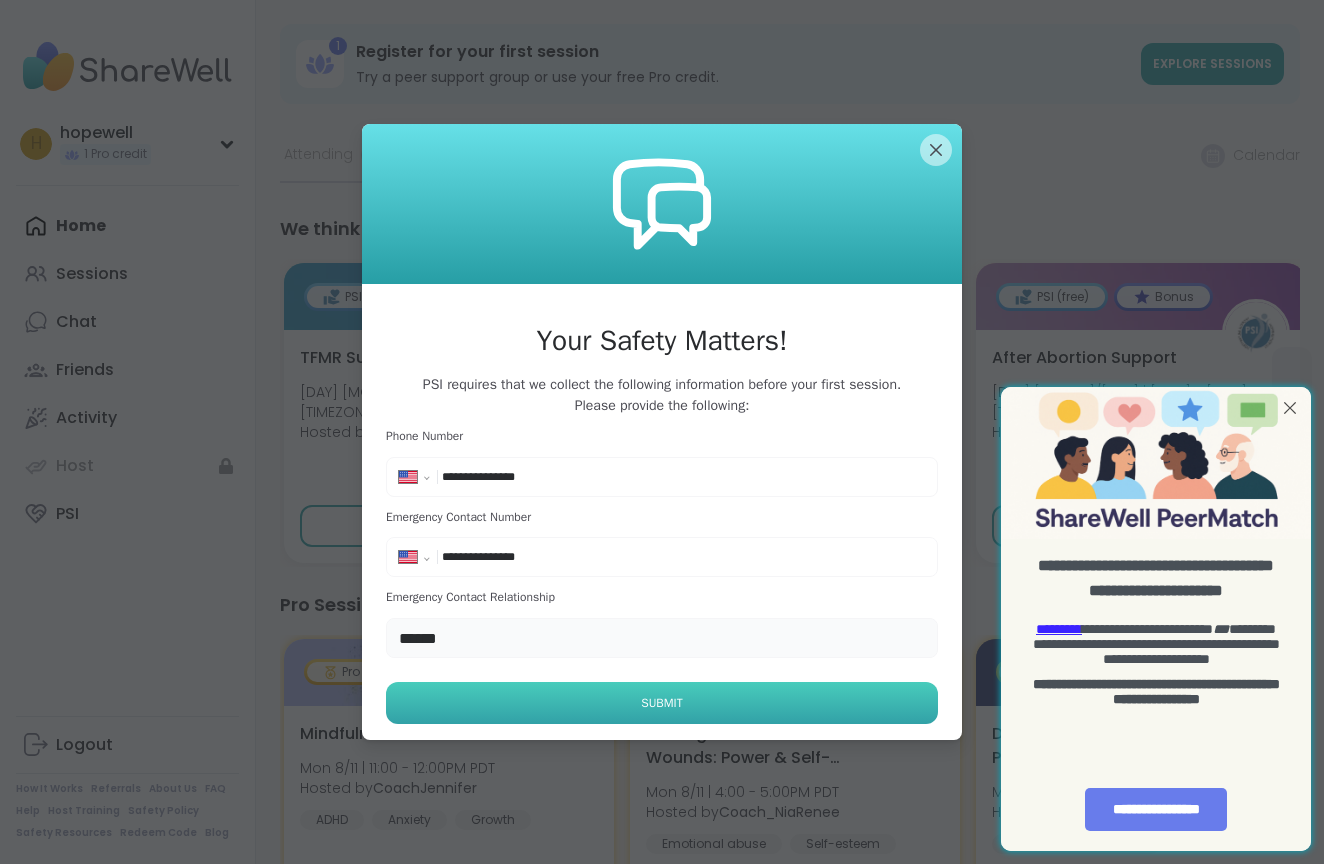 type on "******" 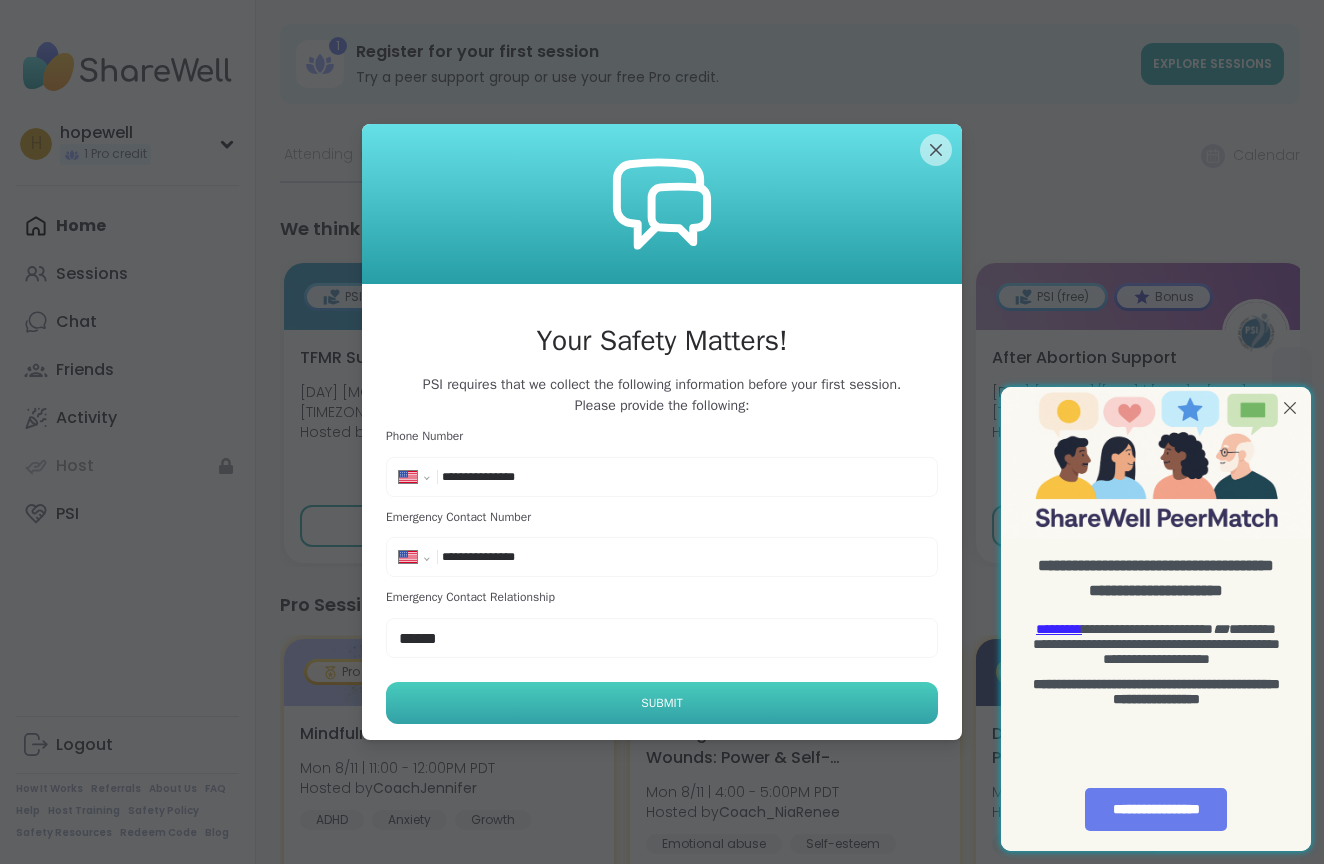 click on "Submit" at bounding box center [662, 703] 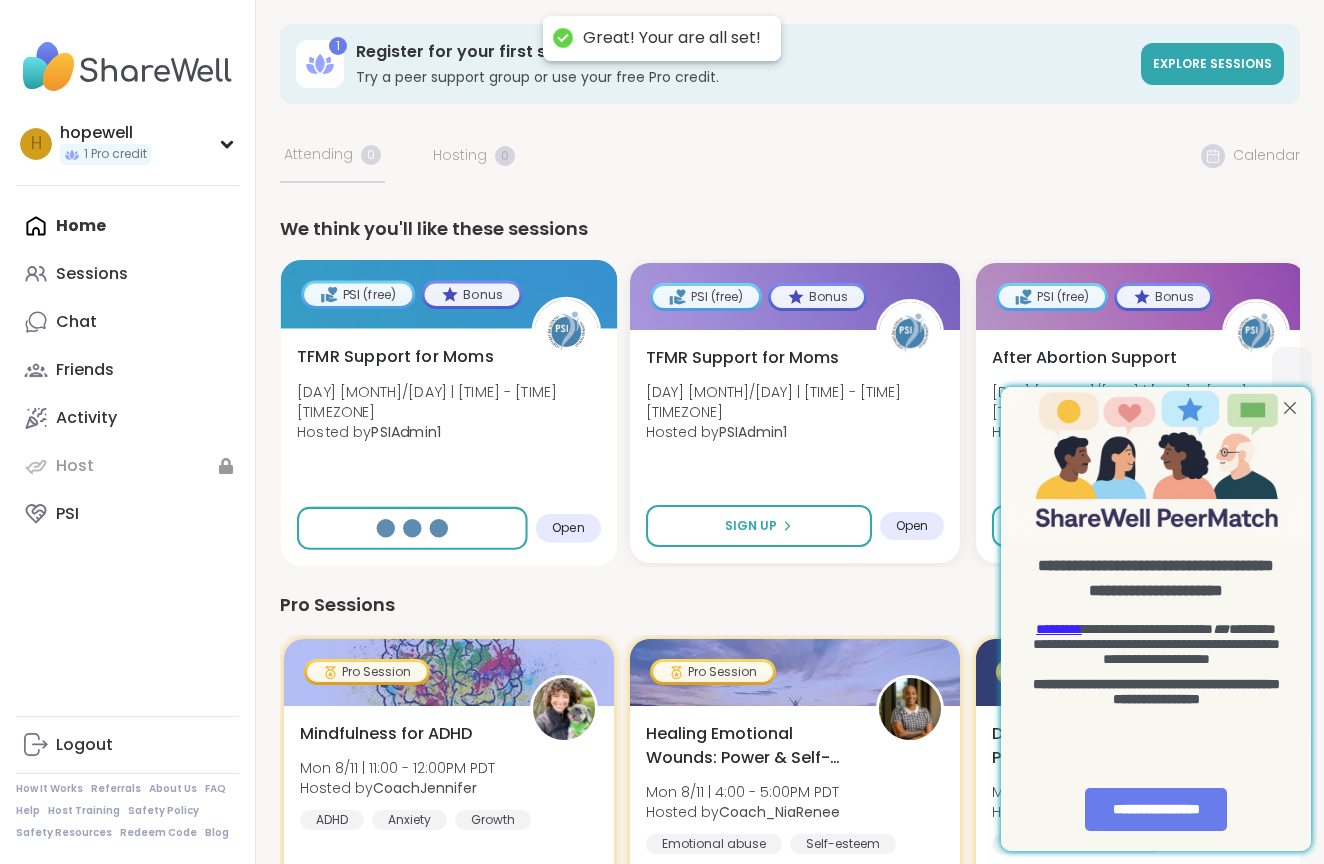 select on "**" 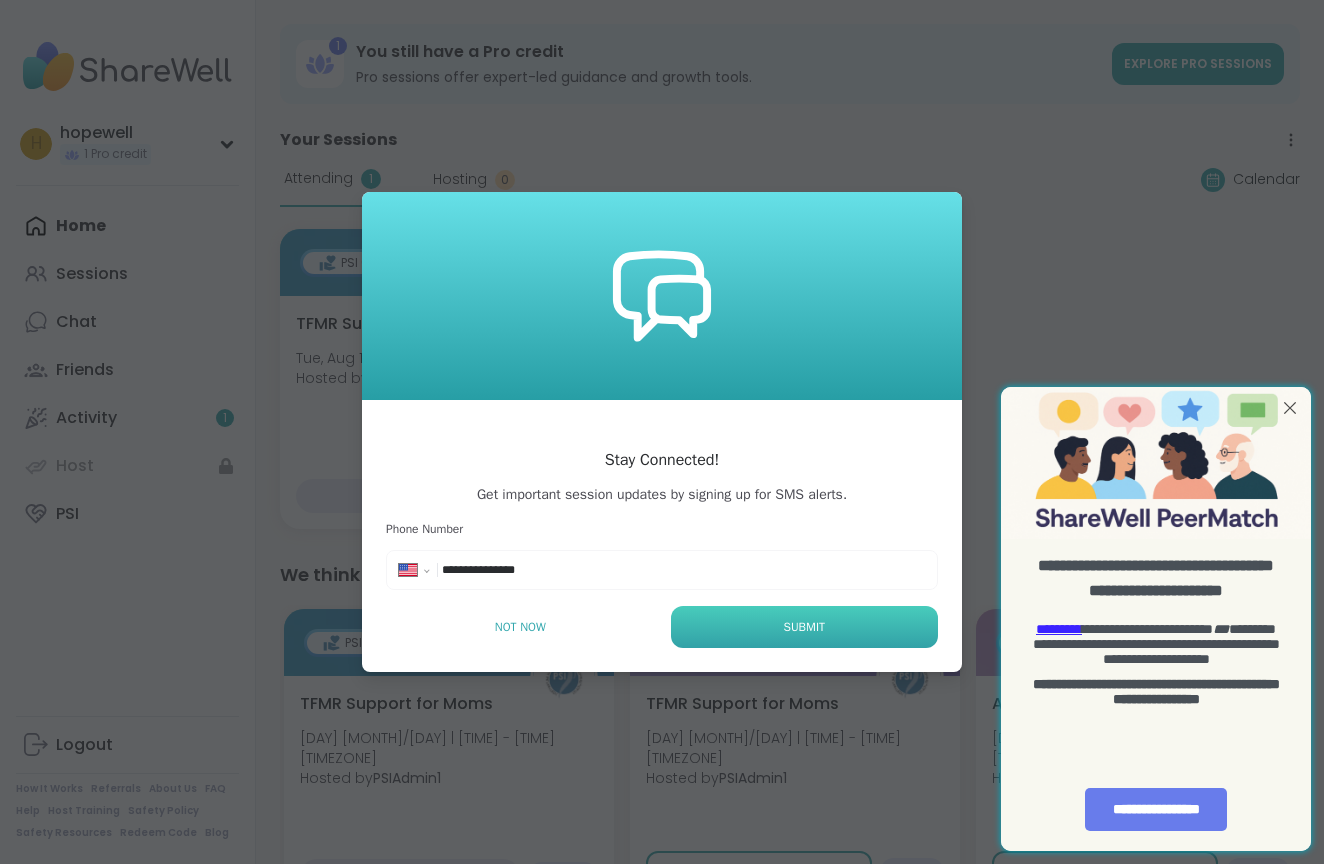 click on "Submit" at bounding box center [804, 627] 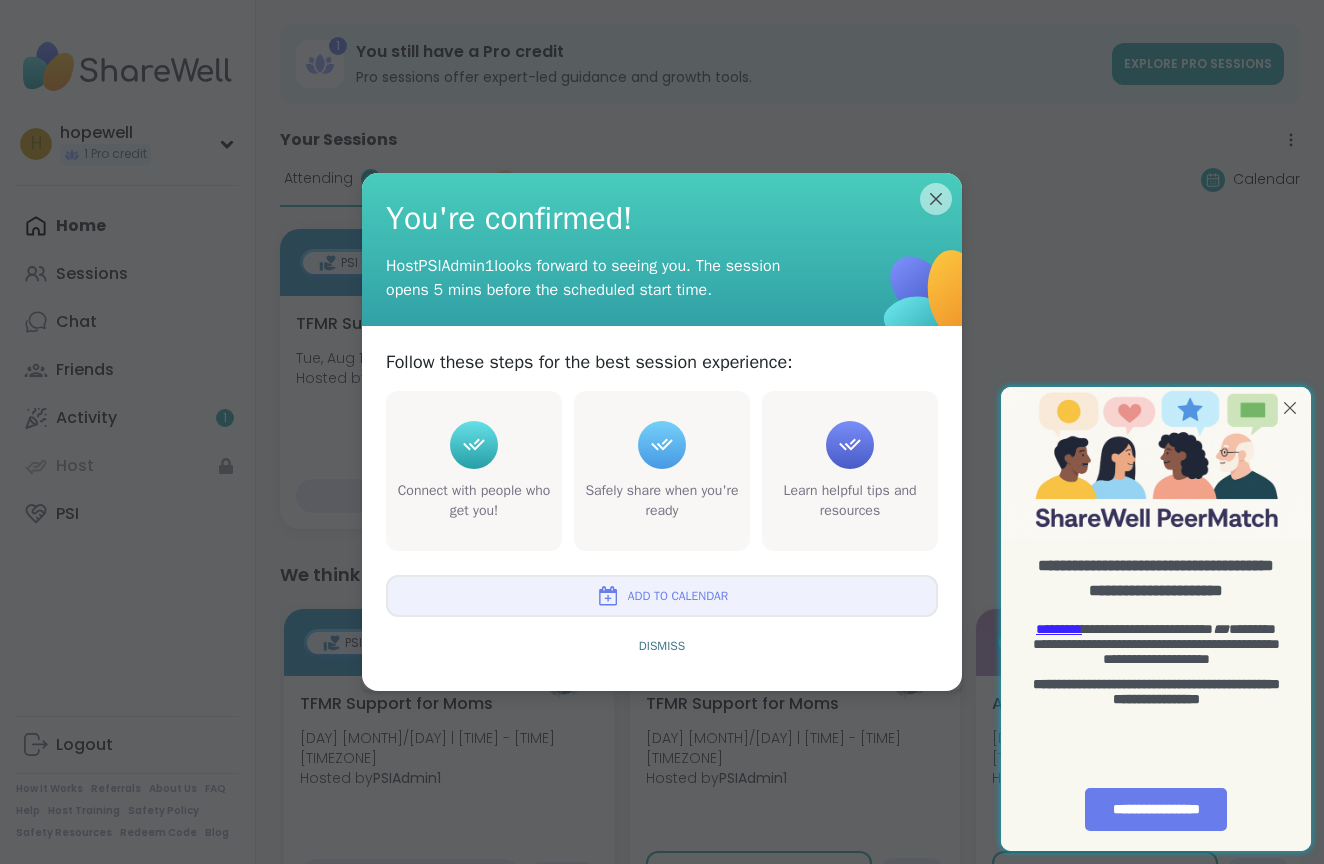 click on "Connect with people who get you!" at bounding box center (474, 500) 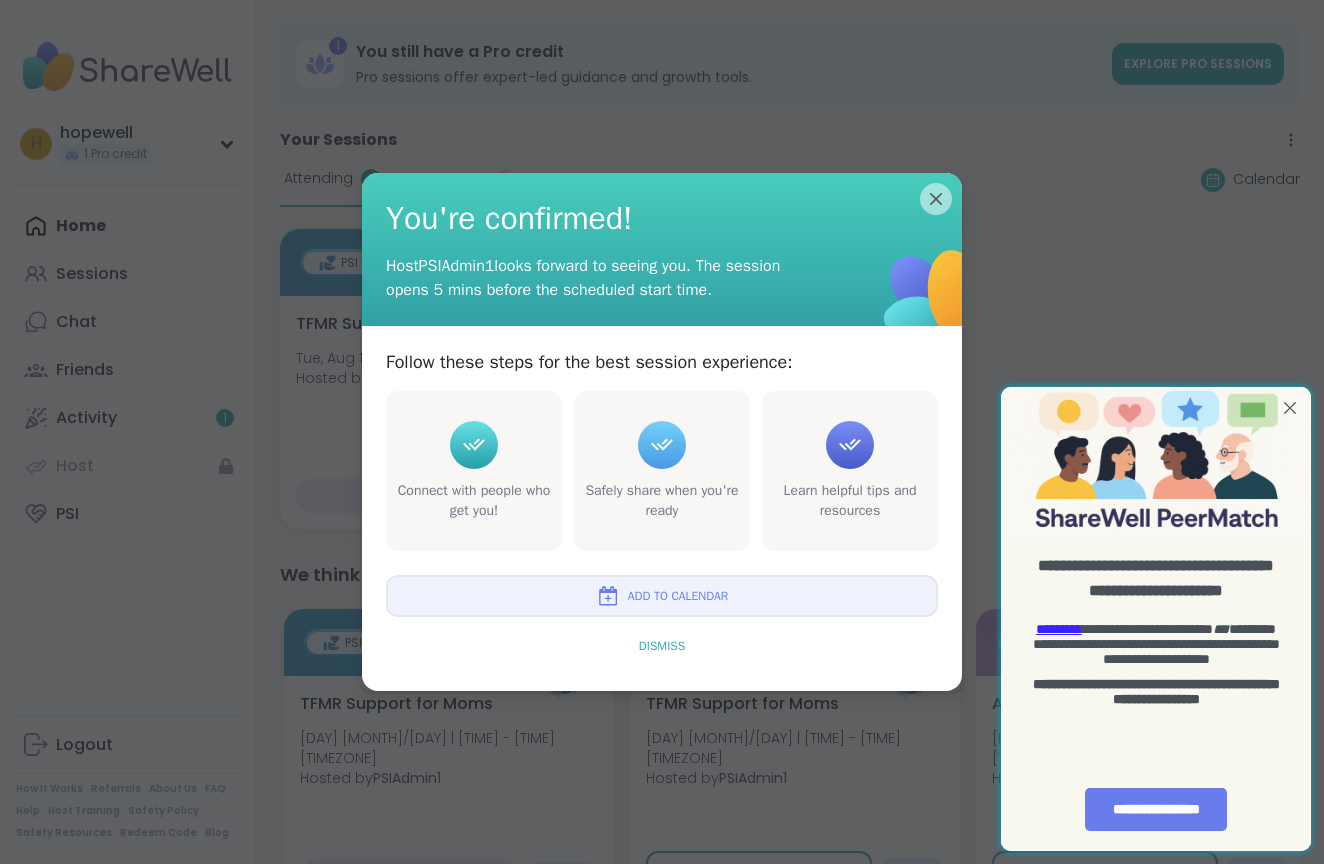 click on "Dismiss" at bounding box center [662, 646] 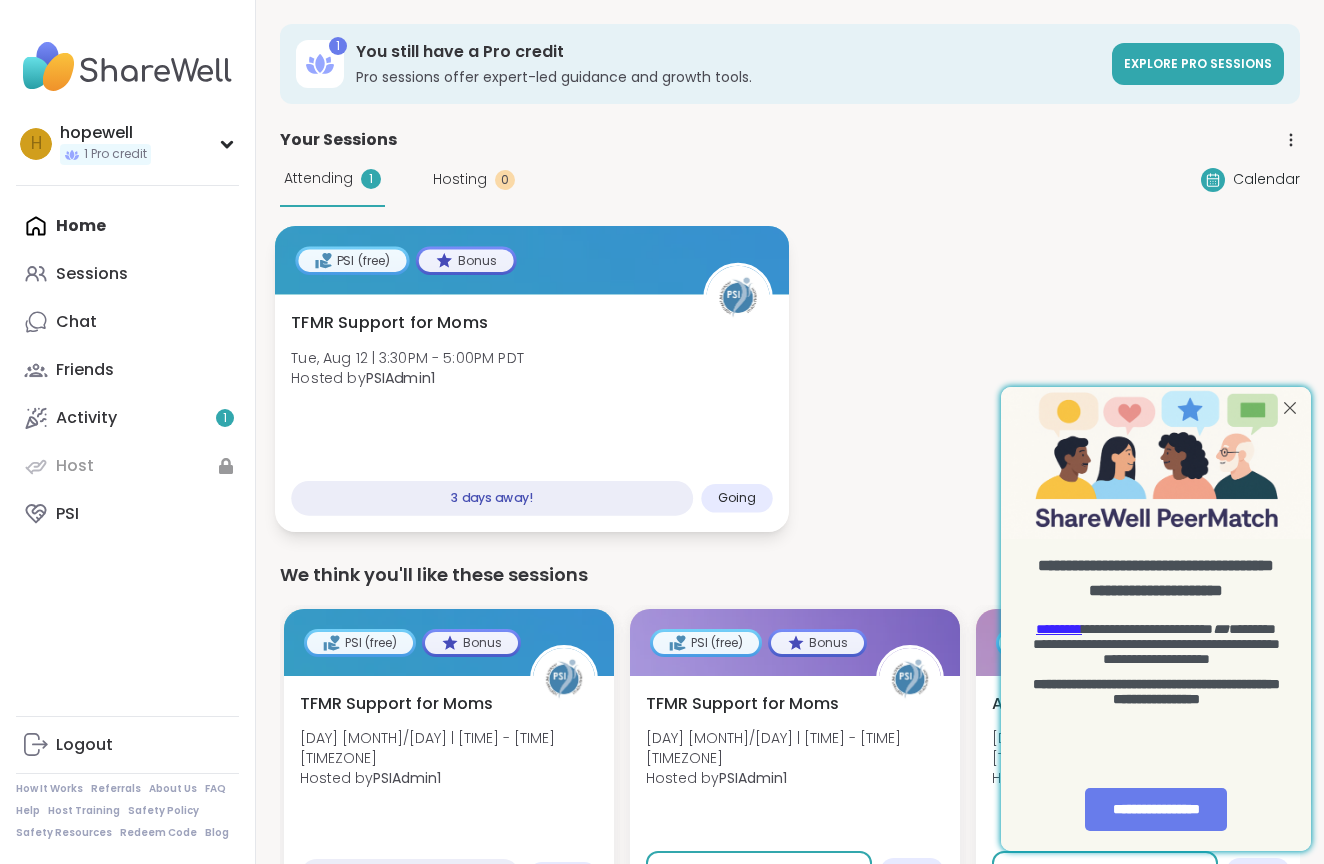 click on "TFMR Support for Moms Tue, Aug 12 | 3:30PM - 5:00PM PDT Hosted by  PSIAdmin1" at bounding box center [531, 356] 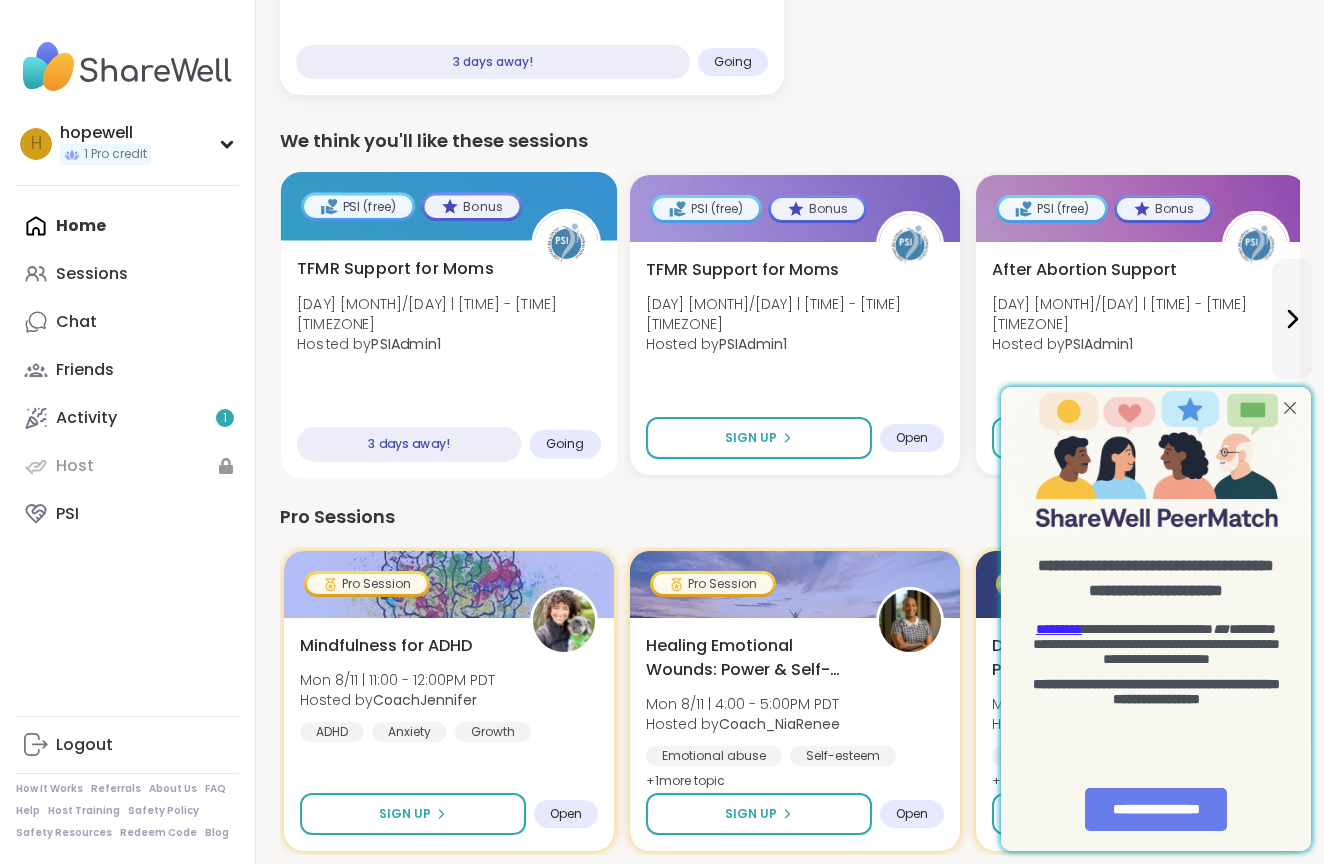 scroll, scrollTop: 440, scrollLeft: 0, axis: vertical 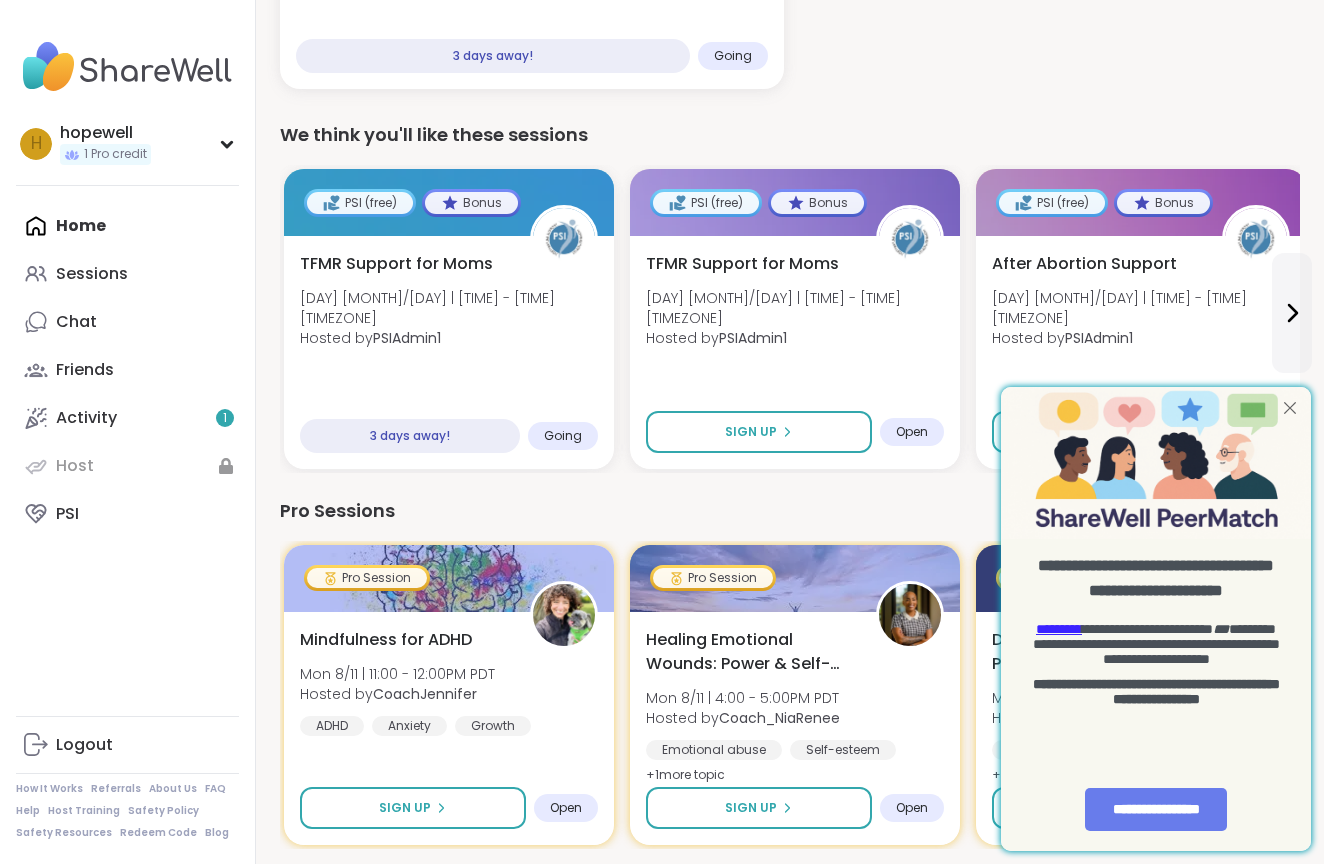 click at bounding box center [1290, 408] 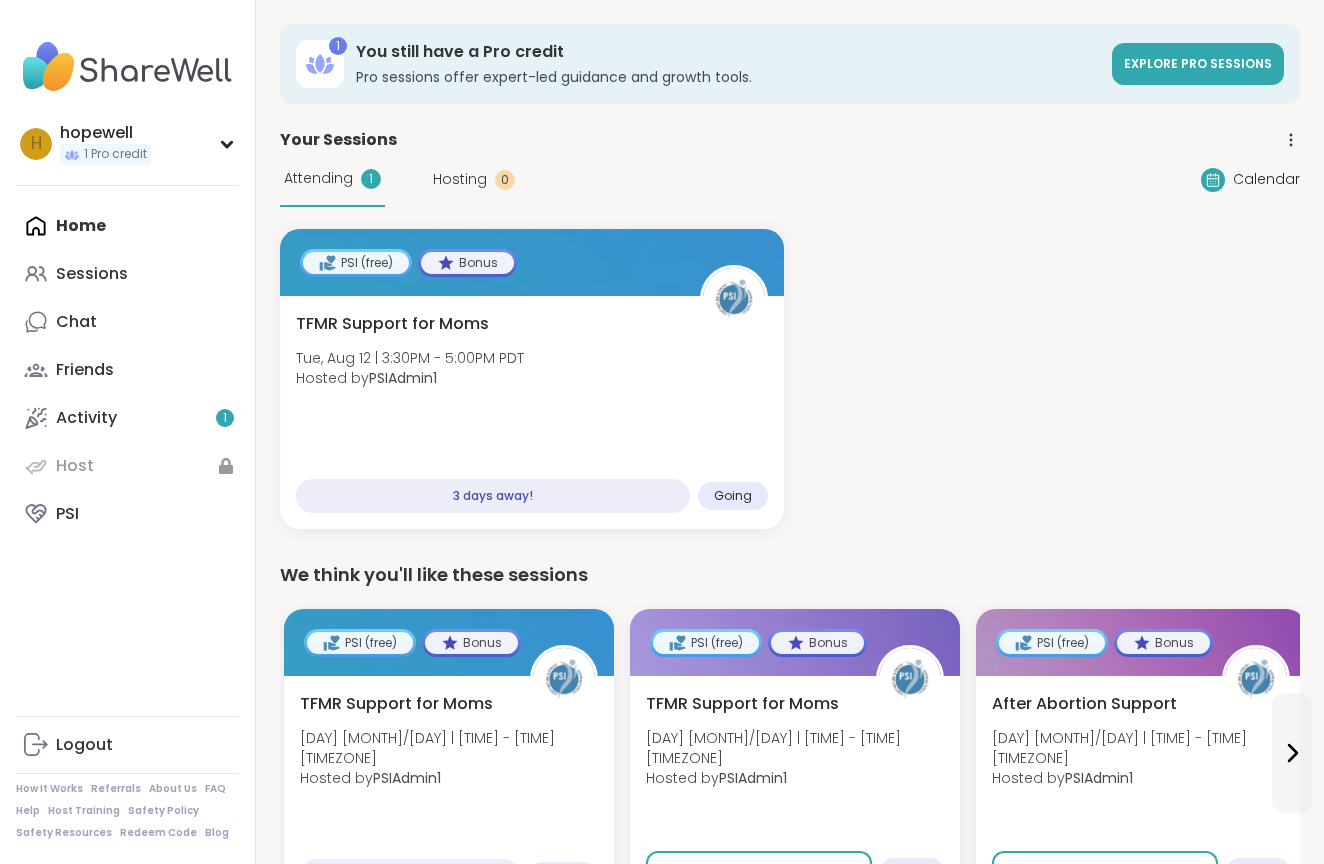 scroll, scrollTop: 0, scrollLeft: 0, axis: both 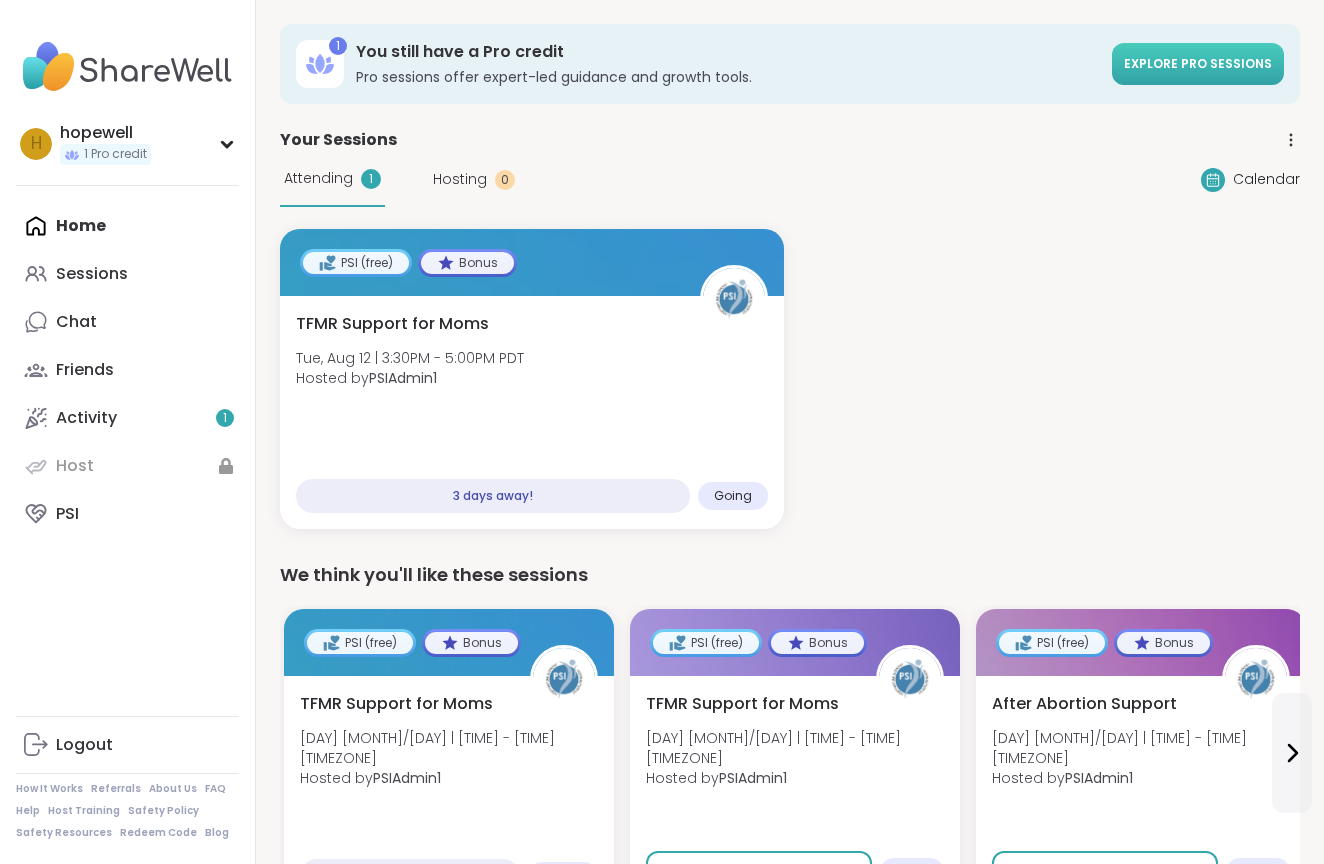 click on "Explore Pro sessions" at bounding box center [1198, 64] 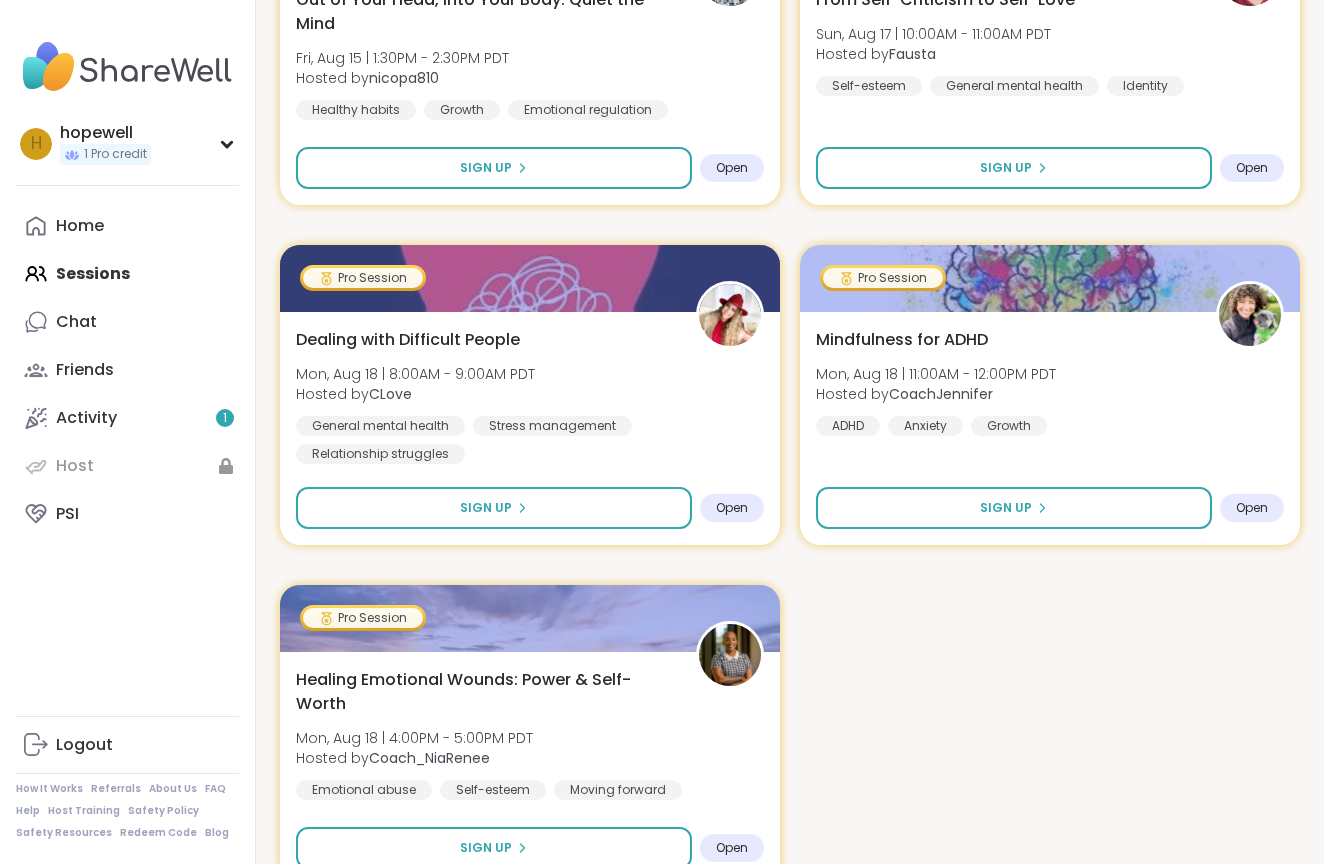 scroll, scrollTop: 3837, scrollLeft: 0, axis: vertical 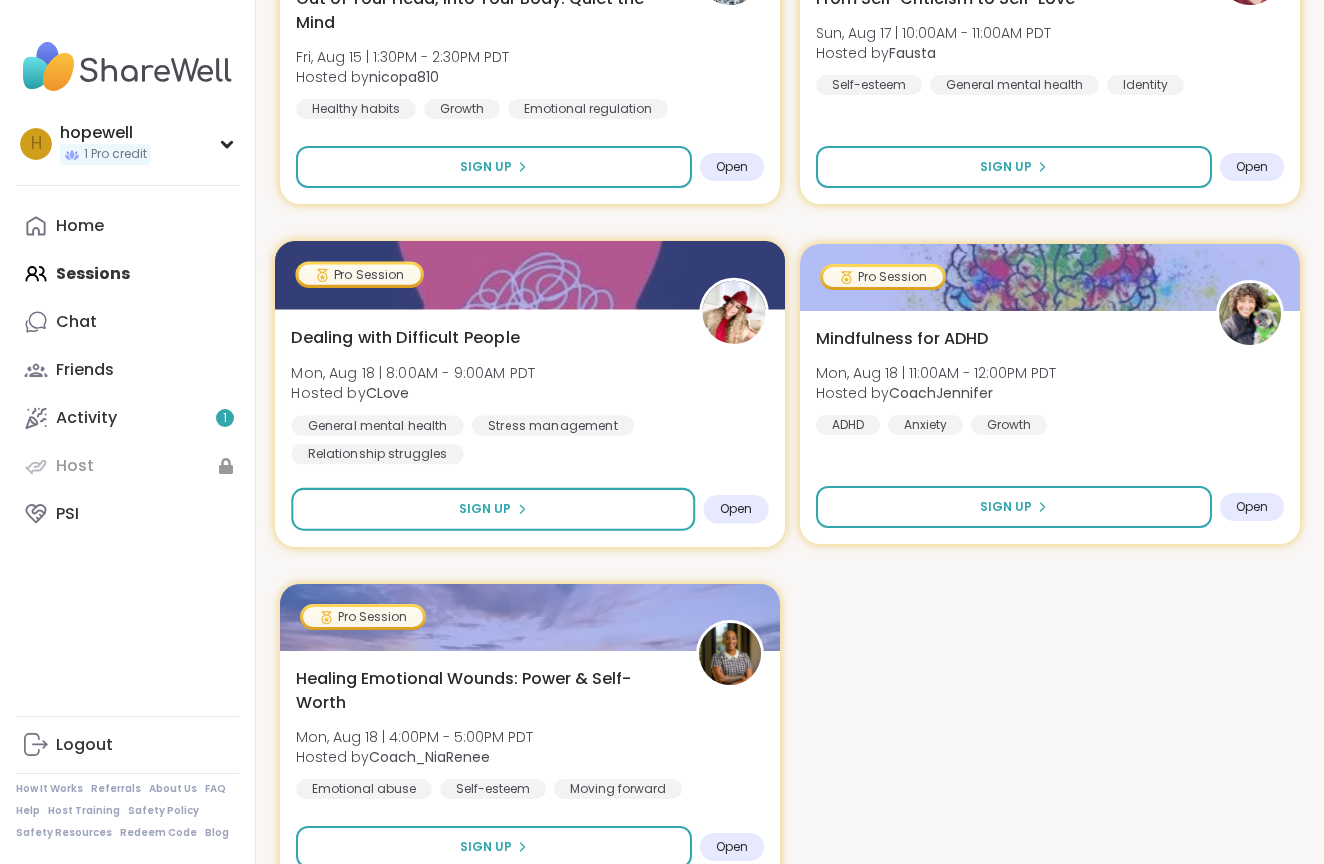 click on "Dealing with Difficult People Mon, Aug 18 | 8:00AM - 9:00AM PDT Hosted by  CLove General mental health Stress management Relationship struggles Sign Up Open" at bounding box center [530, 428] 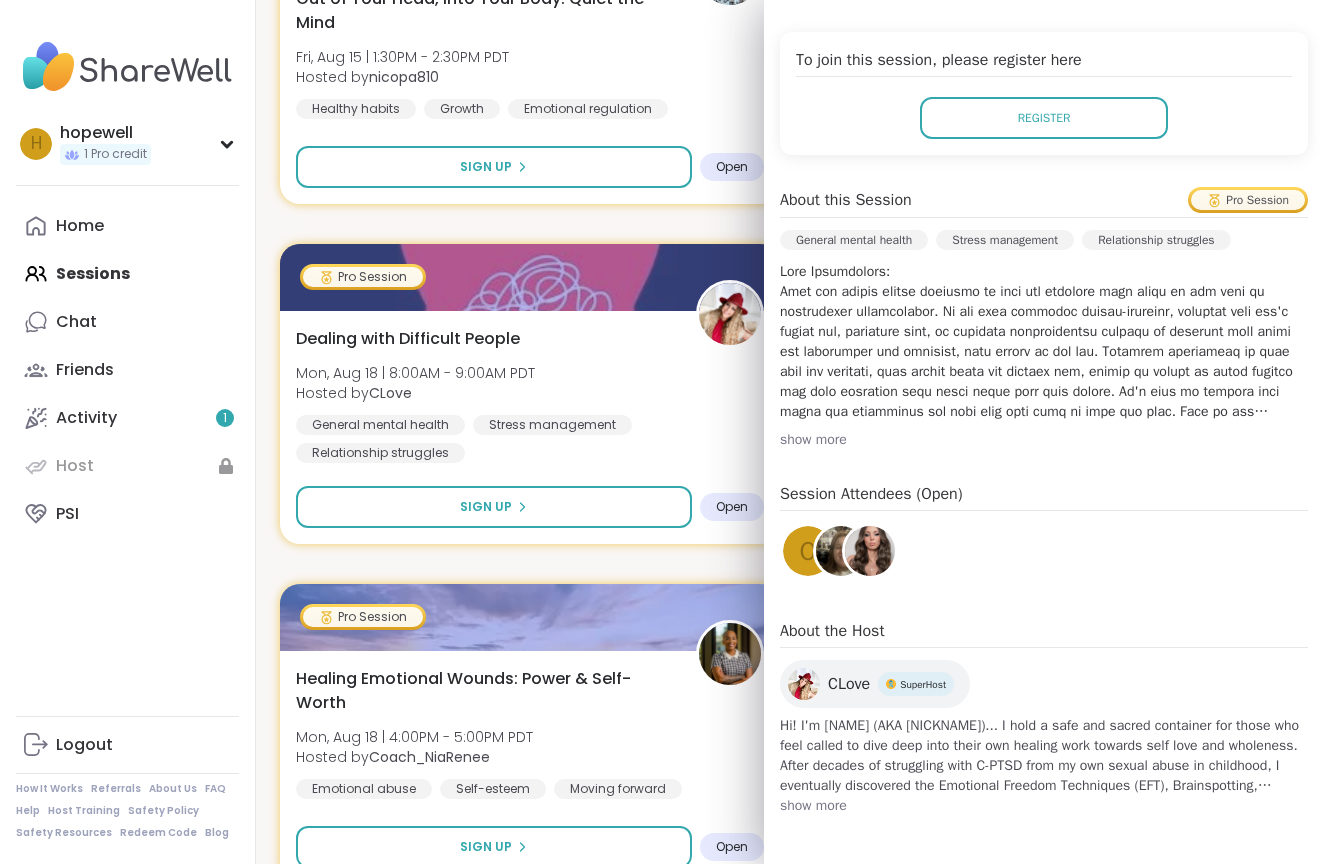 scroll, scrollTop: 390, scrollLeft: 0, axis: vertical 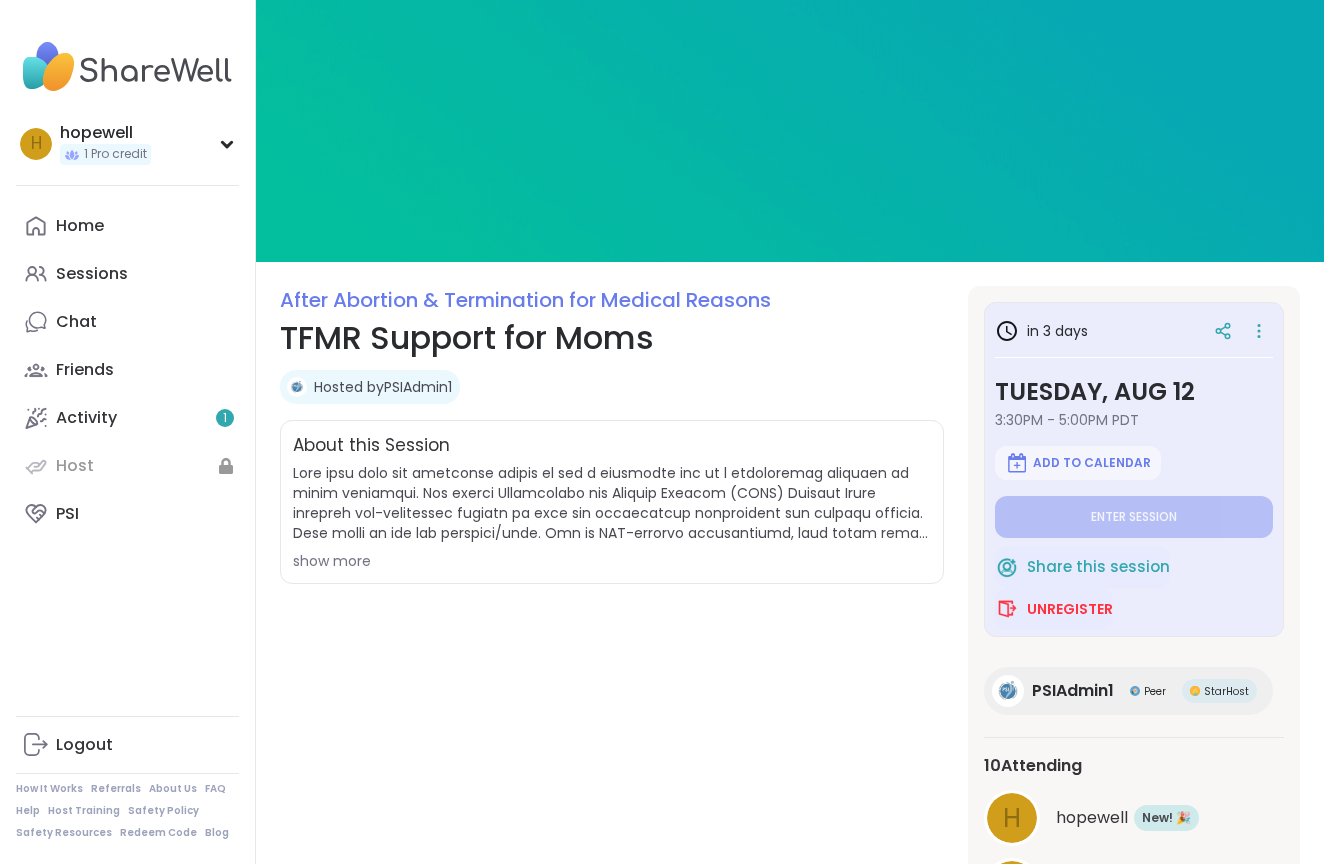 click at bounding box center (612, 503) 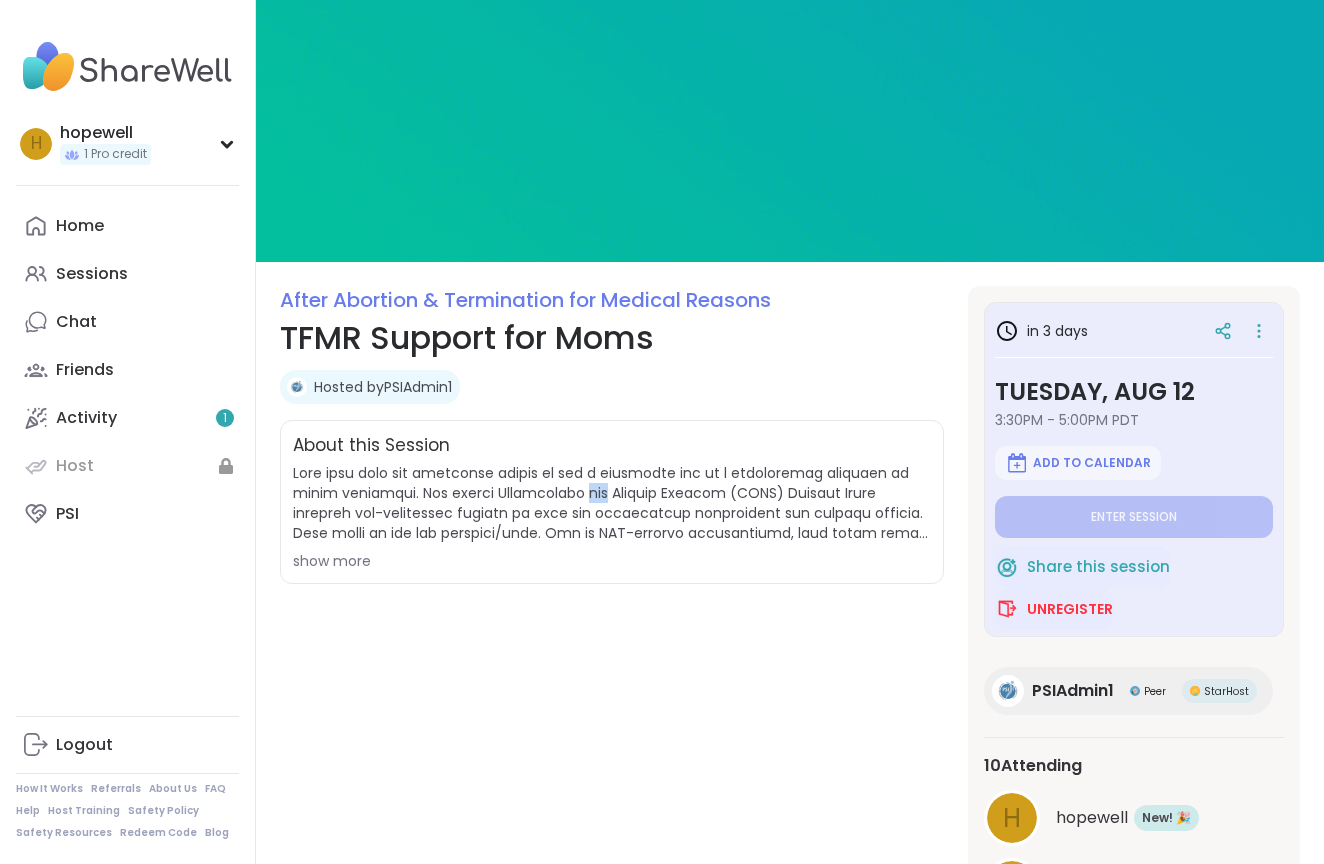 click at bounding box center (612, 503) 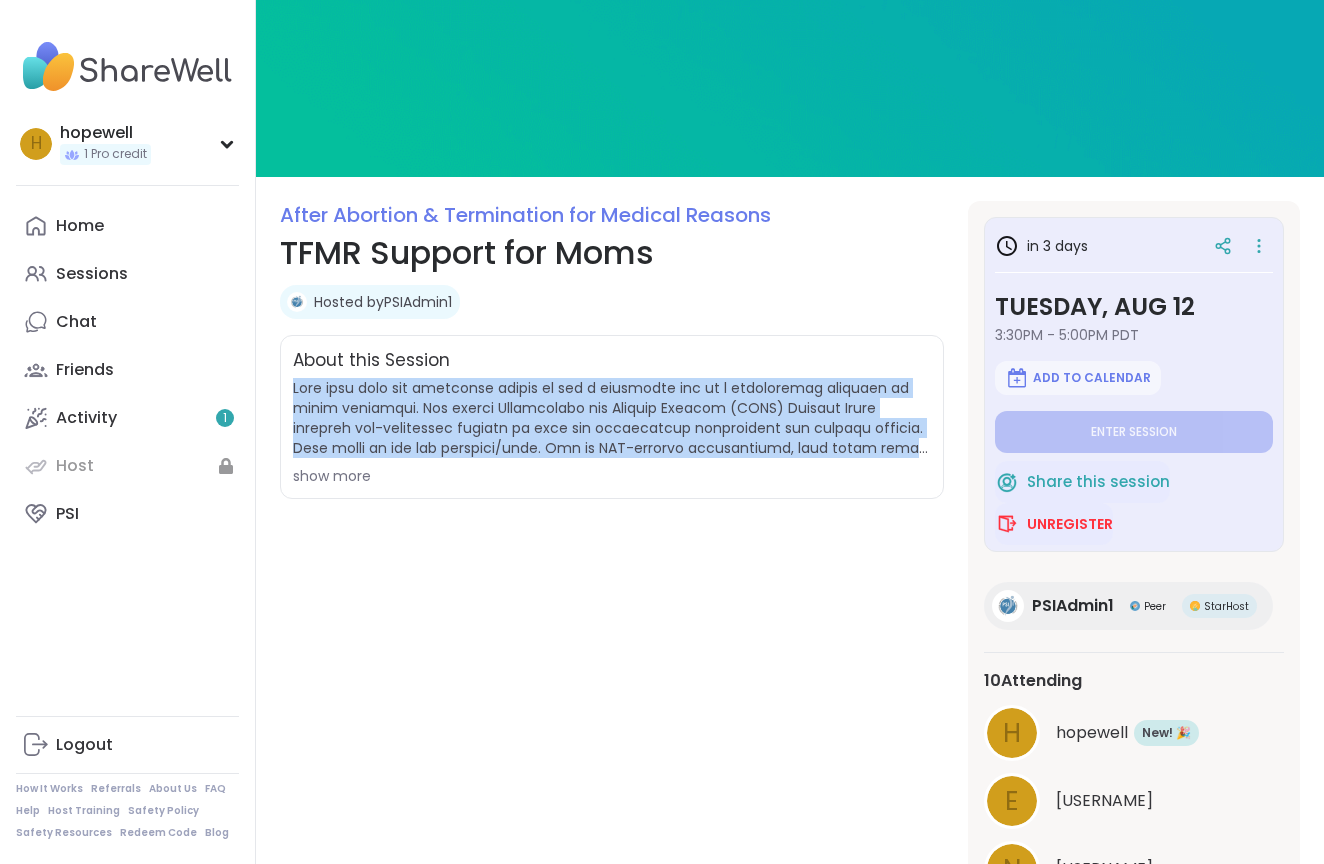 scroll, scrollTop: 103, scrollLeft: 0, axis: vertical 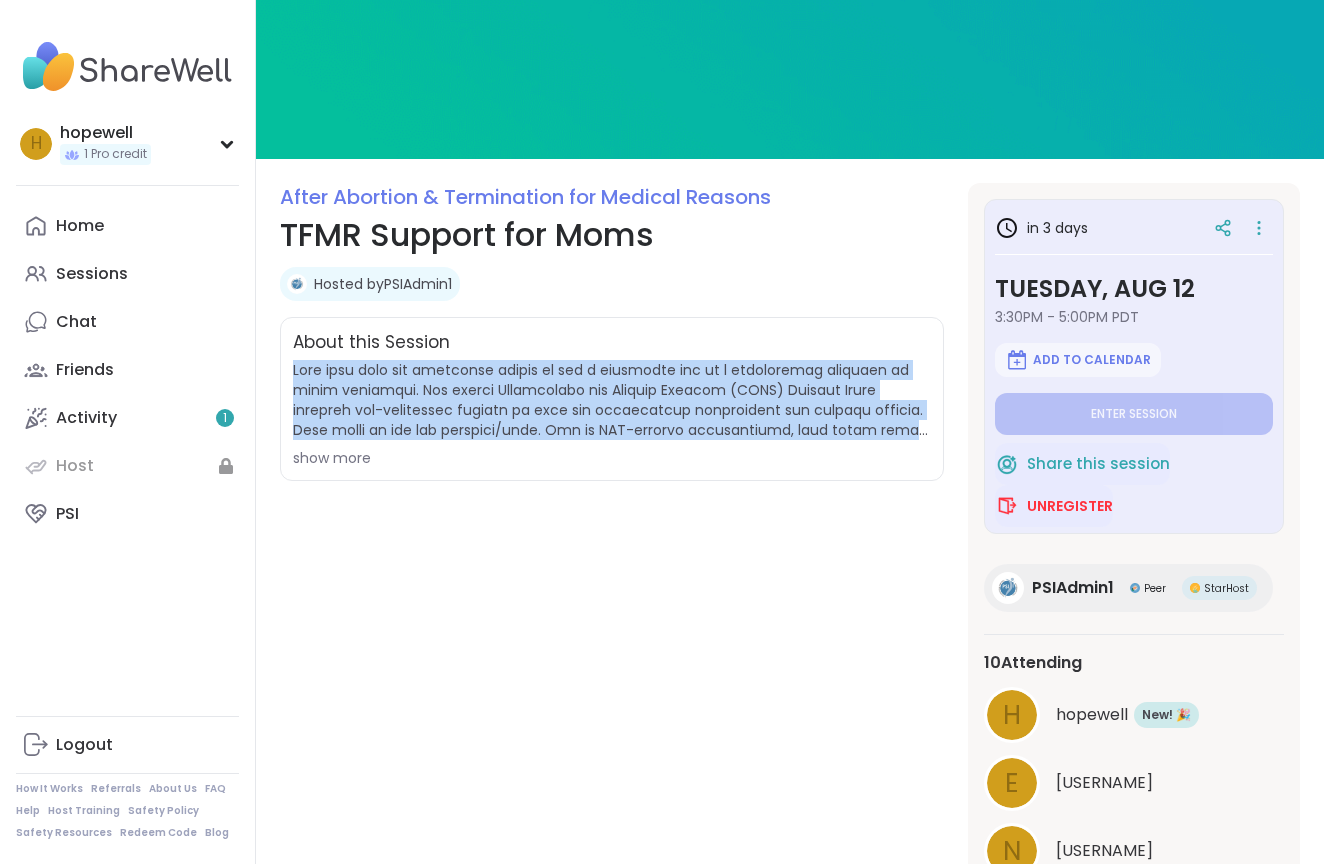 click on "show more" at bounding box center [612, 458] 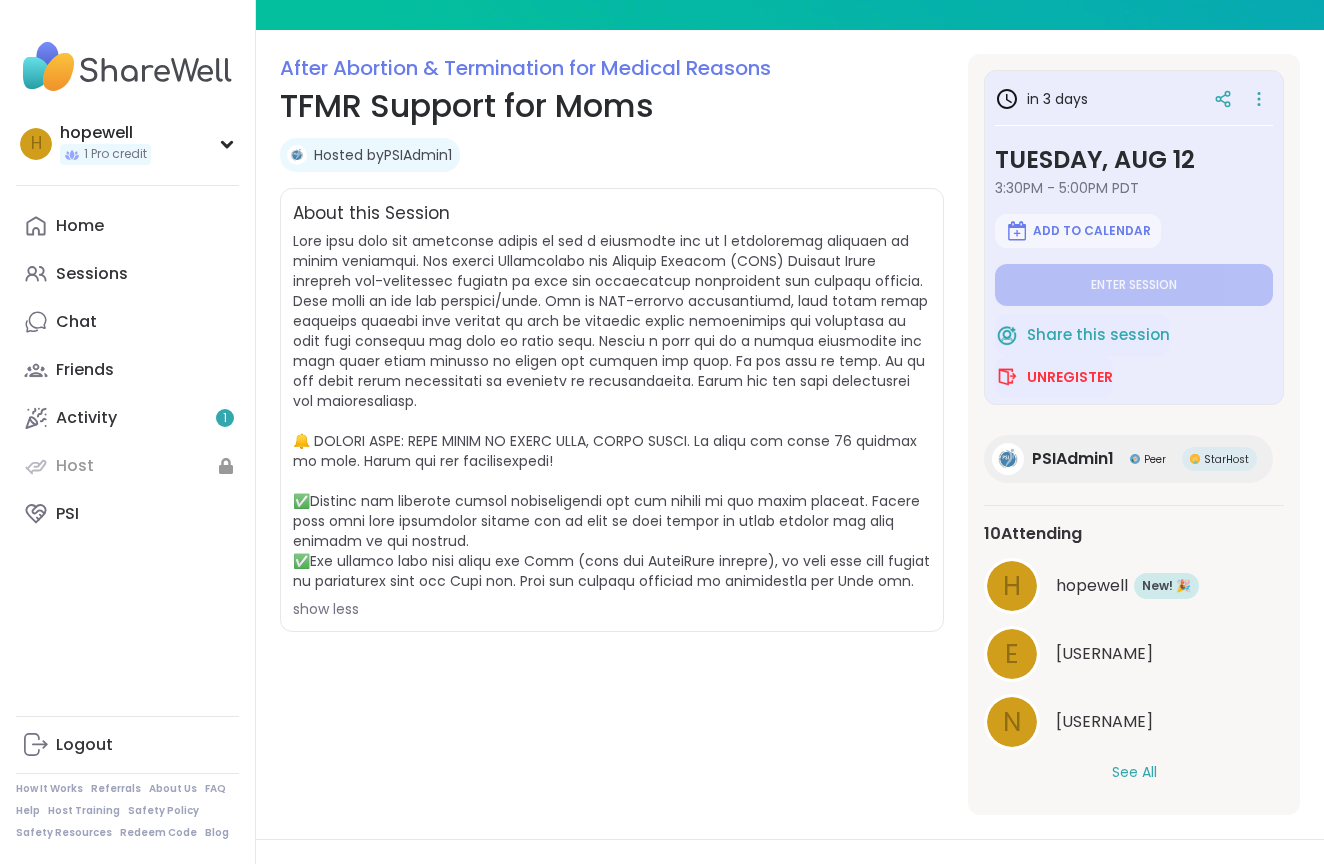 scroll, scrollTop: 247, scrollLeft: 0, axis: vertical 